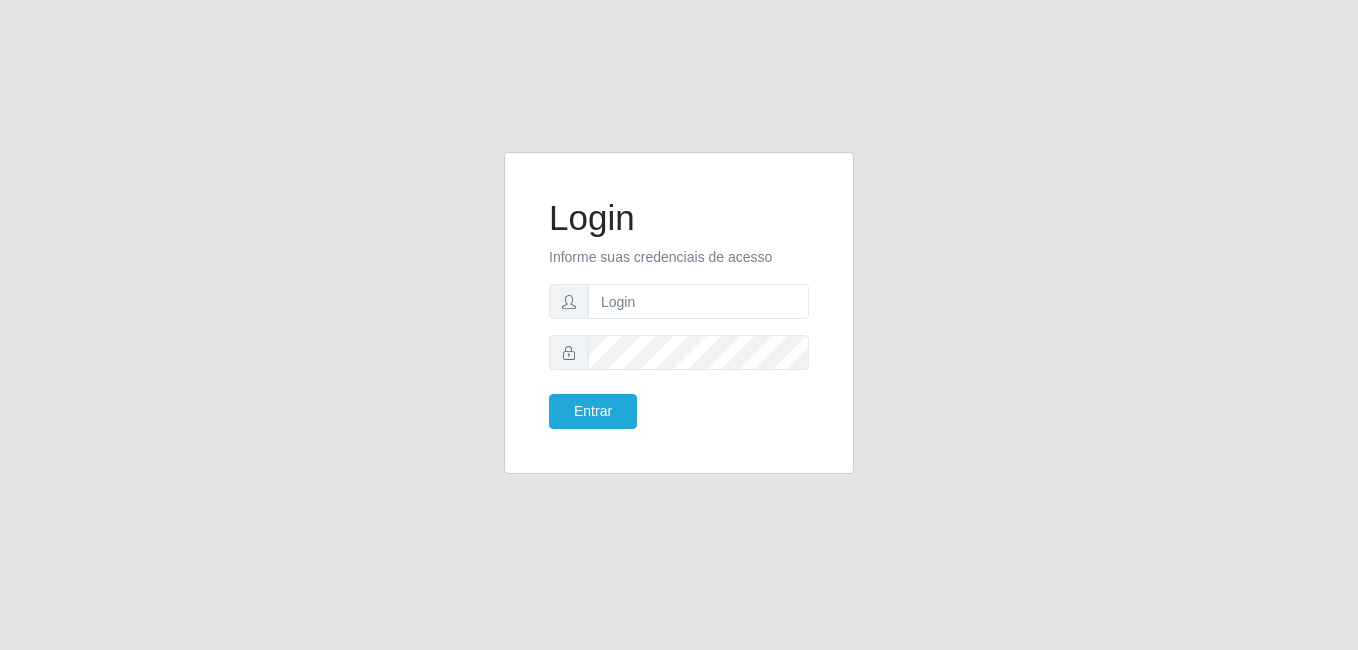 scroll, scrollTop: 0, scrollLeft: 0, axis: both 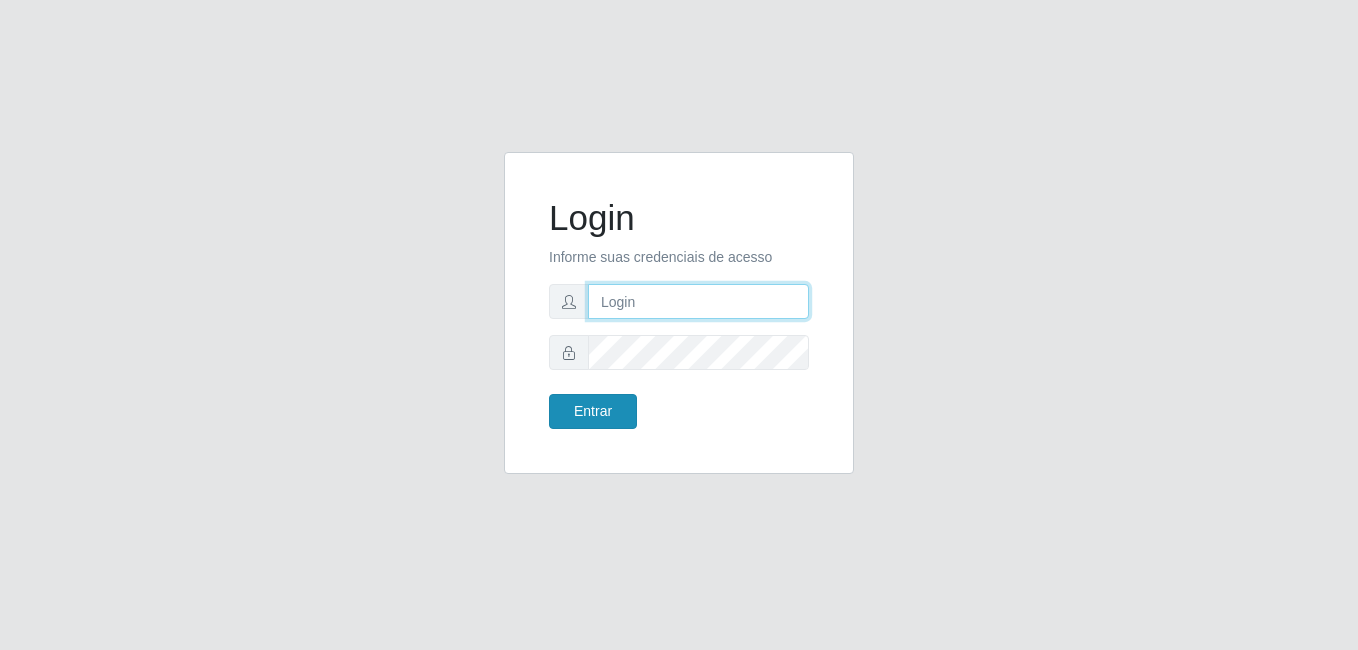 type on "[PERSON_NAME]" 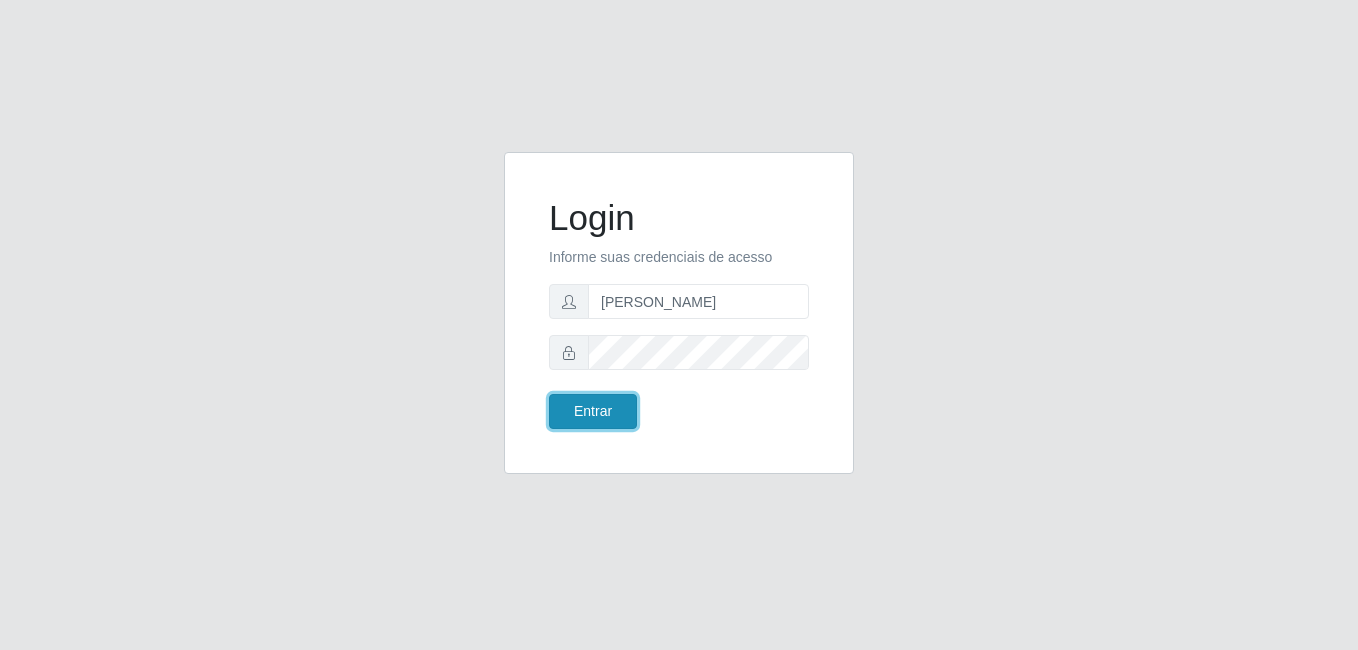 click on "Entrar" at bounding box center (593, 411) 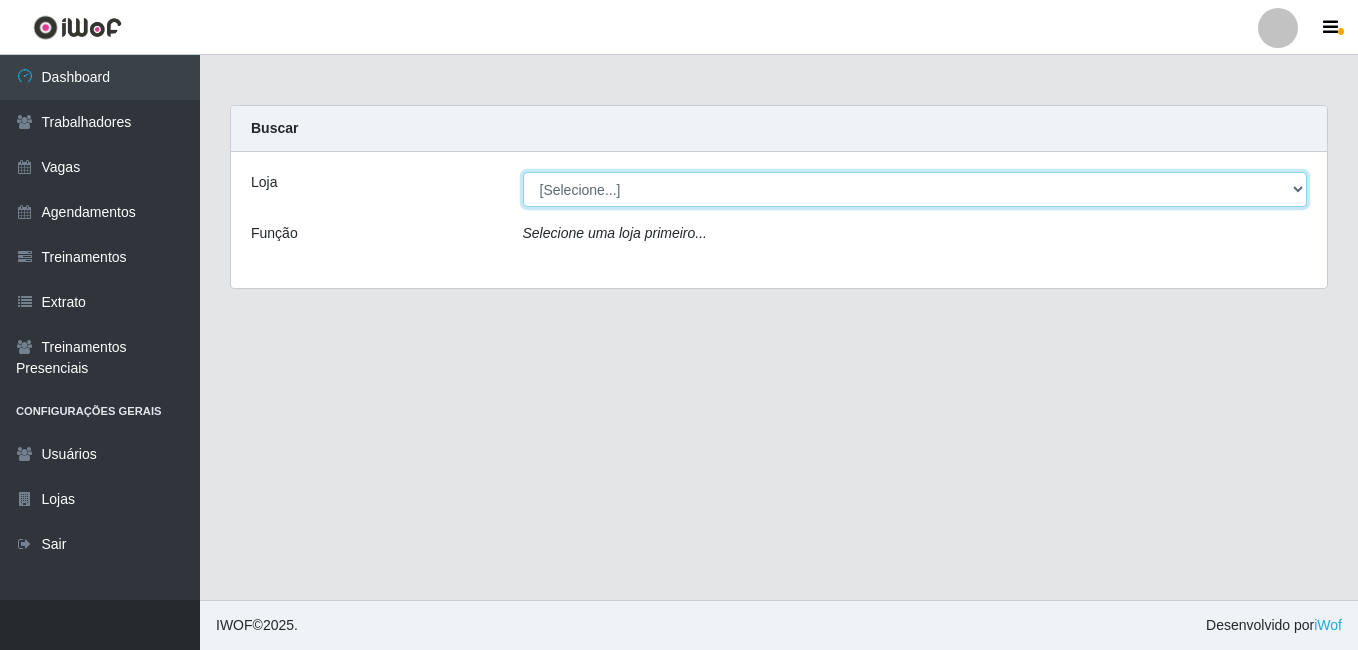 click on "[Selecione...] [PERSON_NAME]" at bounding box center (915, 189) 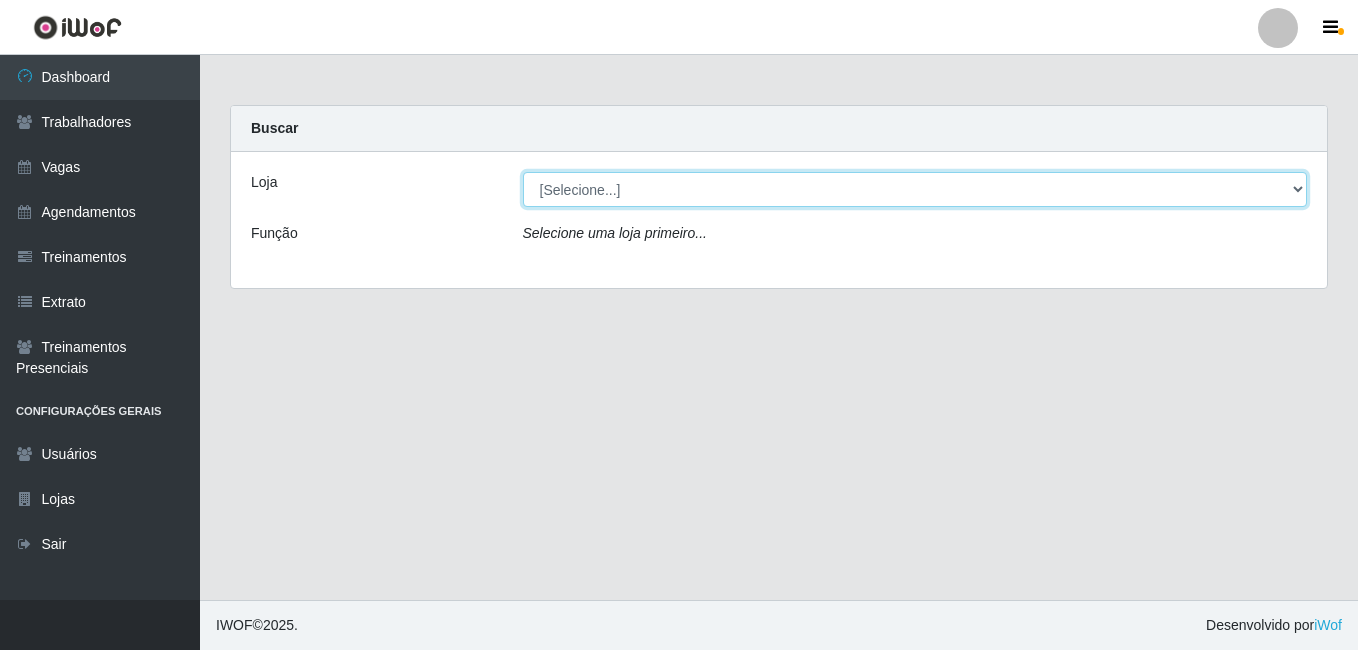 select on "230" 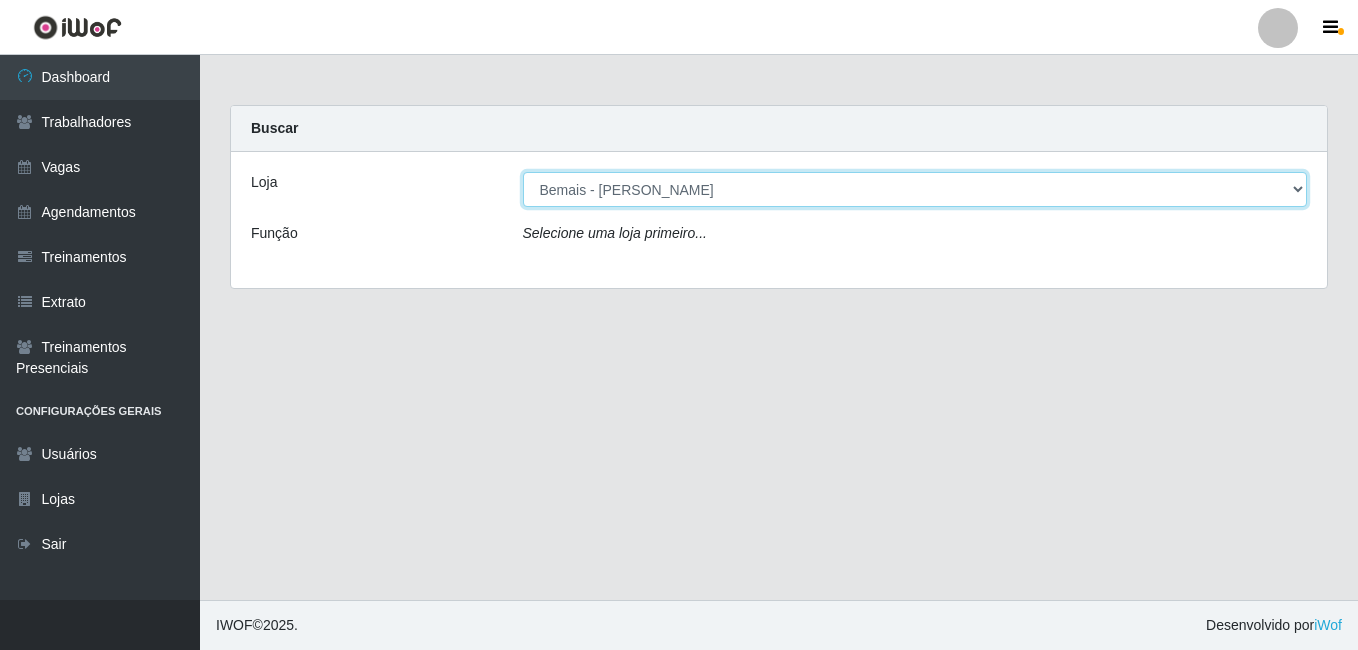 click on "[Selecione...] [PERSON_NAME]" at bounding box center (915, 189) 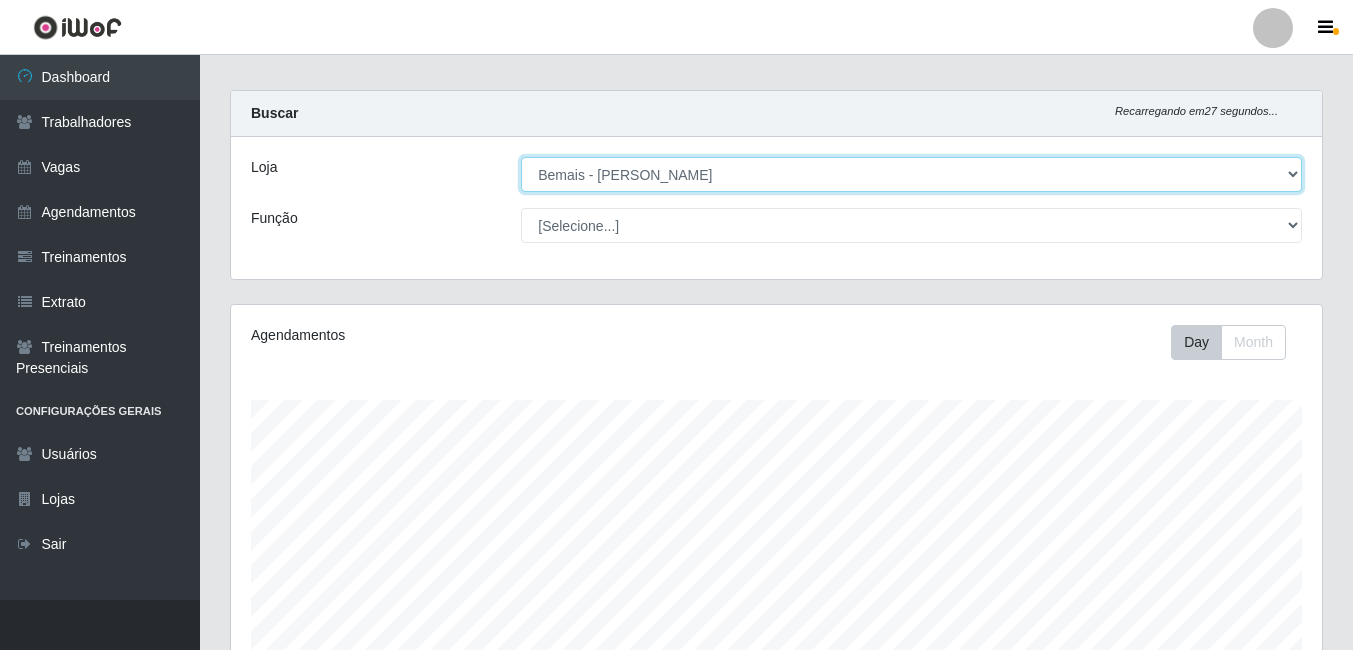 scroll, scrollTop: 406, scrollLeft: 0, axis: vertical 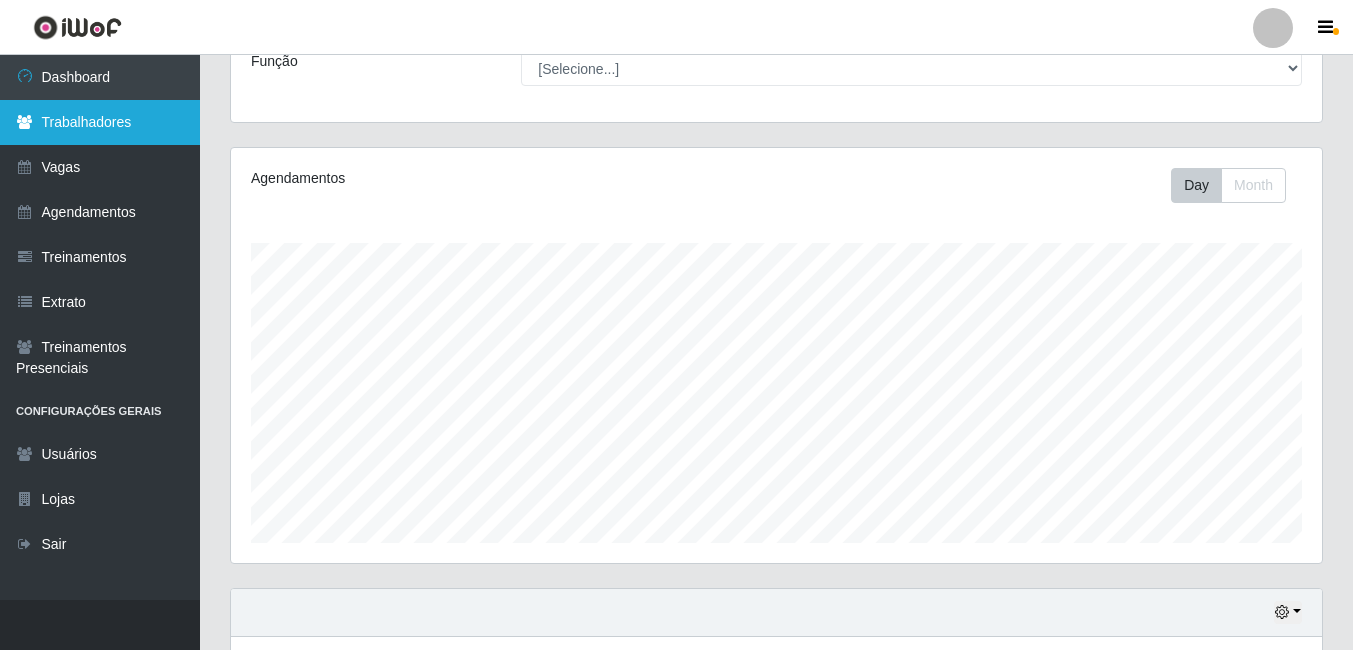 click on "Trabalhadores" at bounding box center (100, 122) 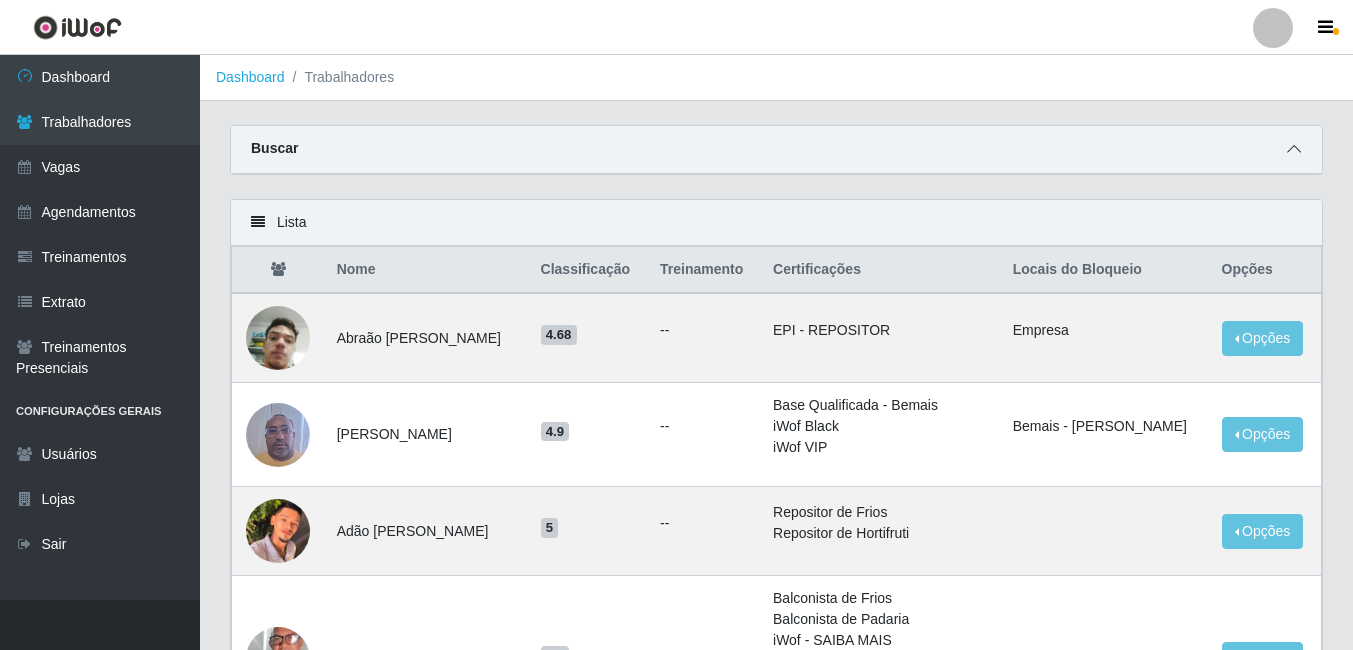click at bounding box center [1294, 149] 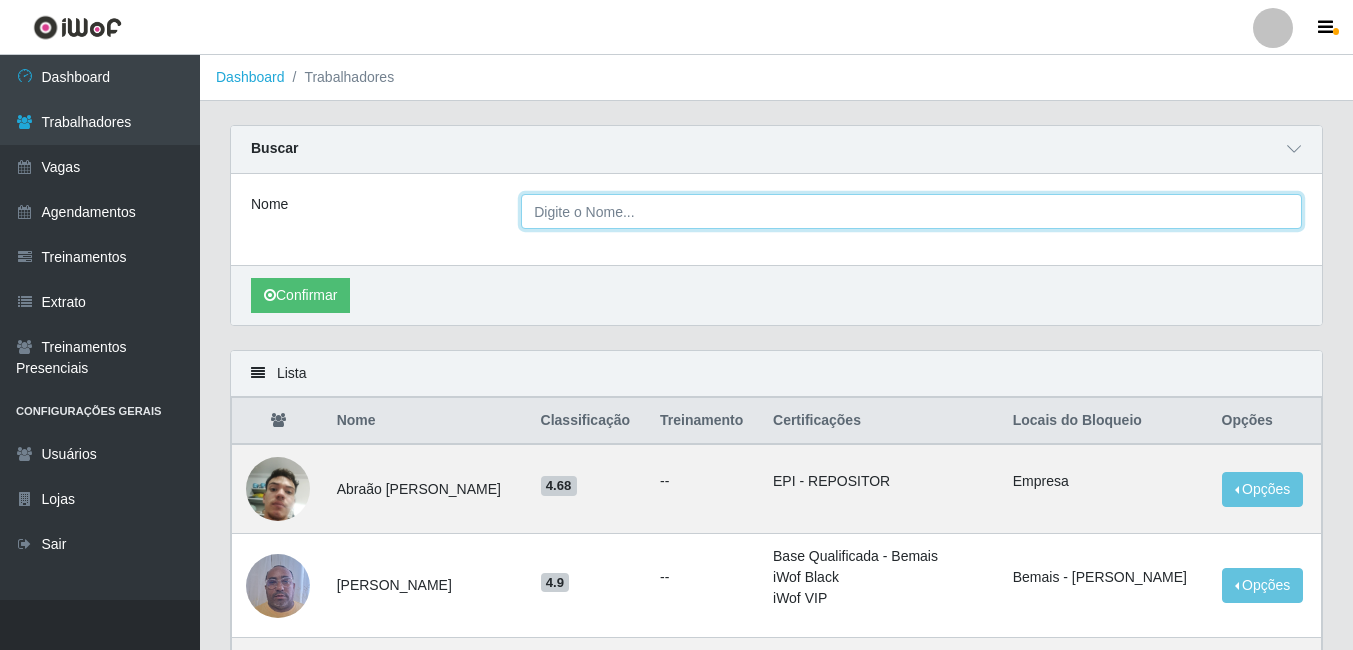 click on "Nome" at bounding box center (911, 211) 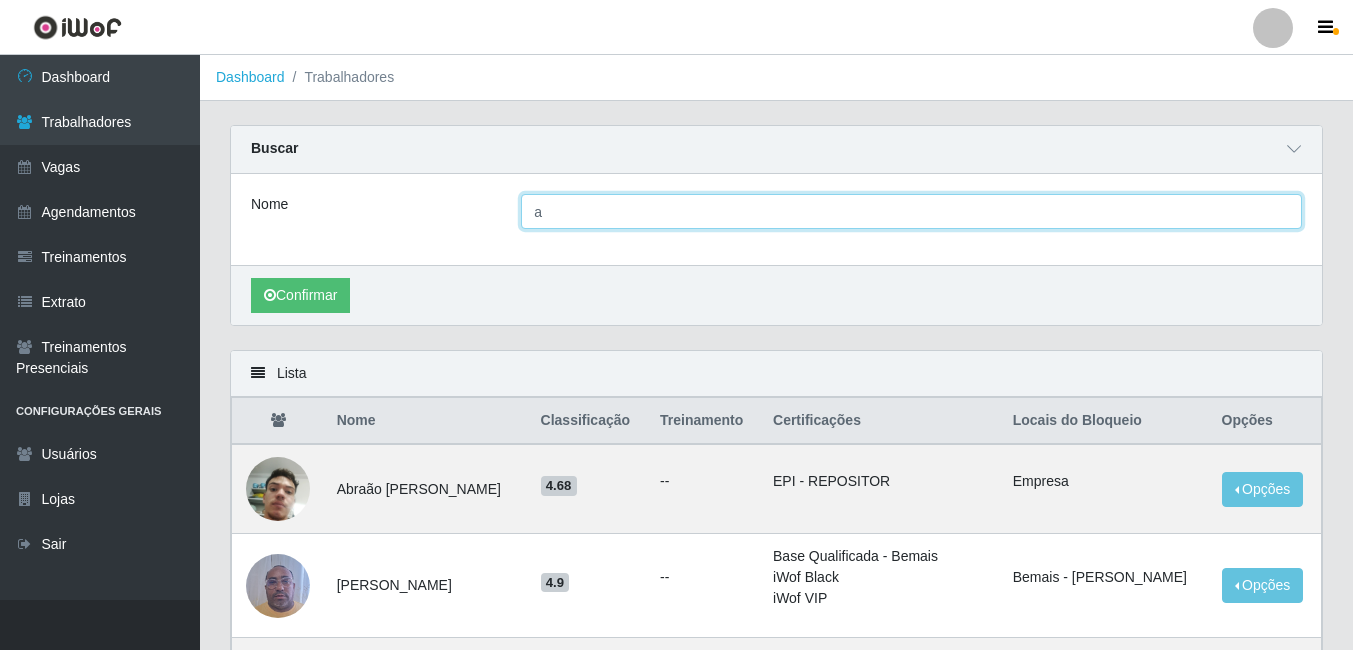 type on "[PERSON_NAME]" 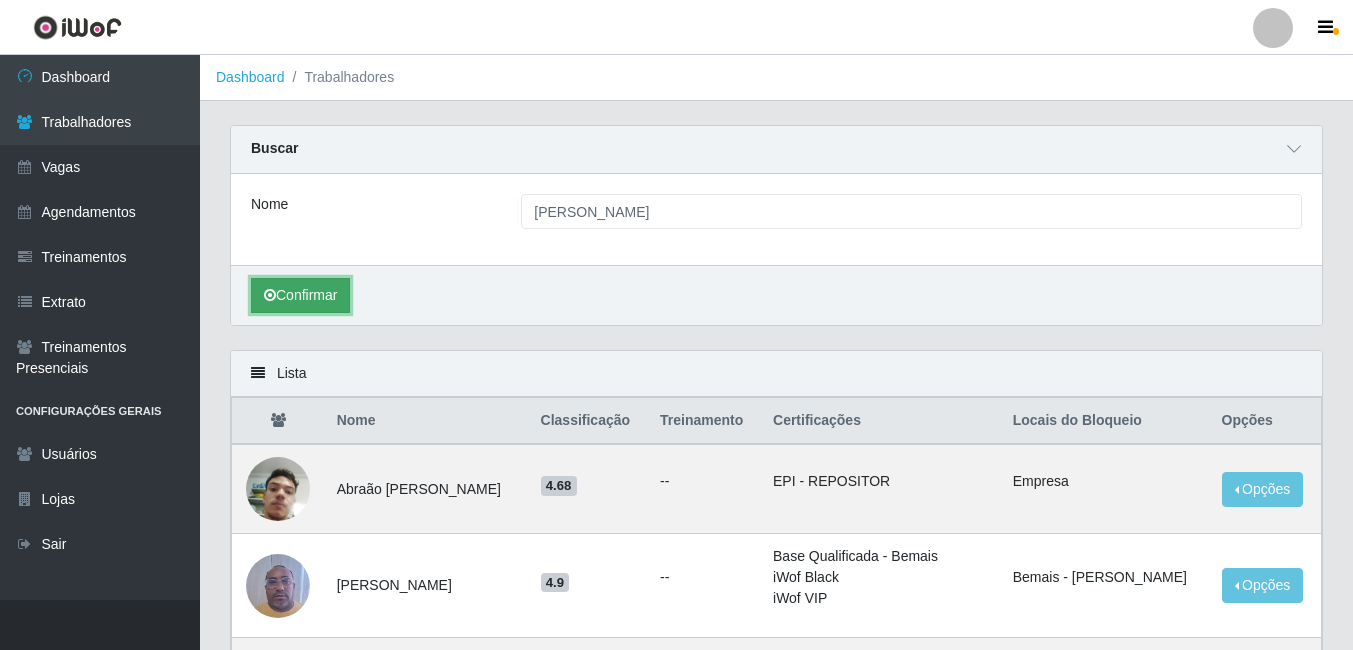 click on "Confirmar" at bounding box center (300, 295) 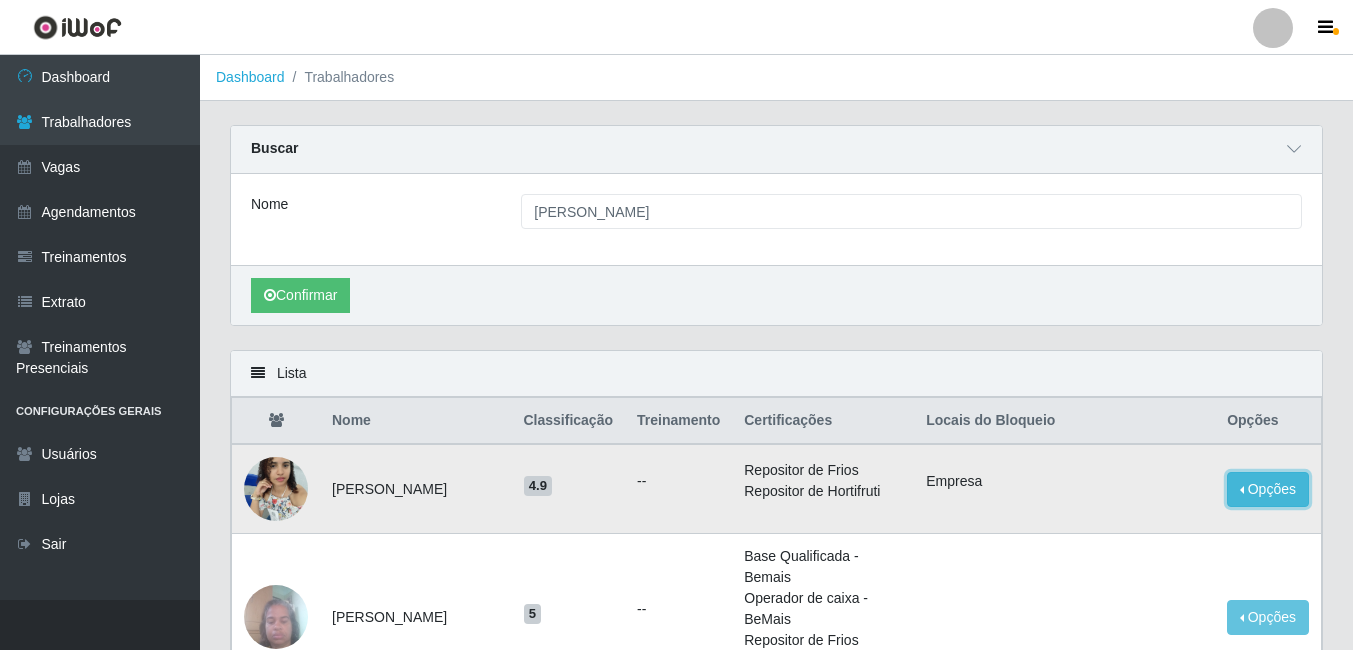 click on "Opções" at bounding box center [1268, 489] 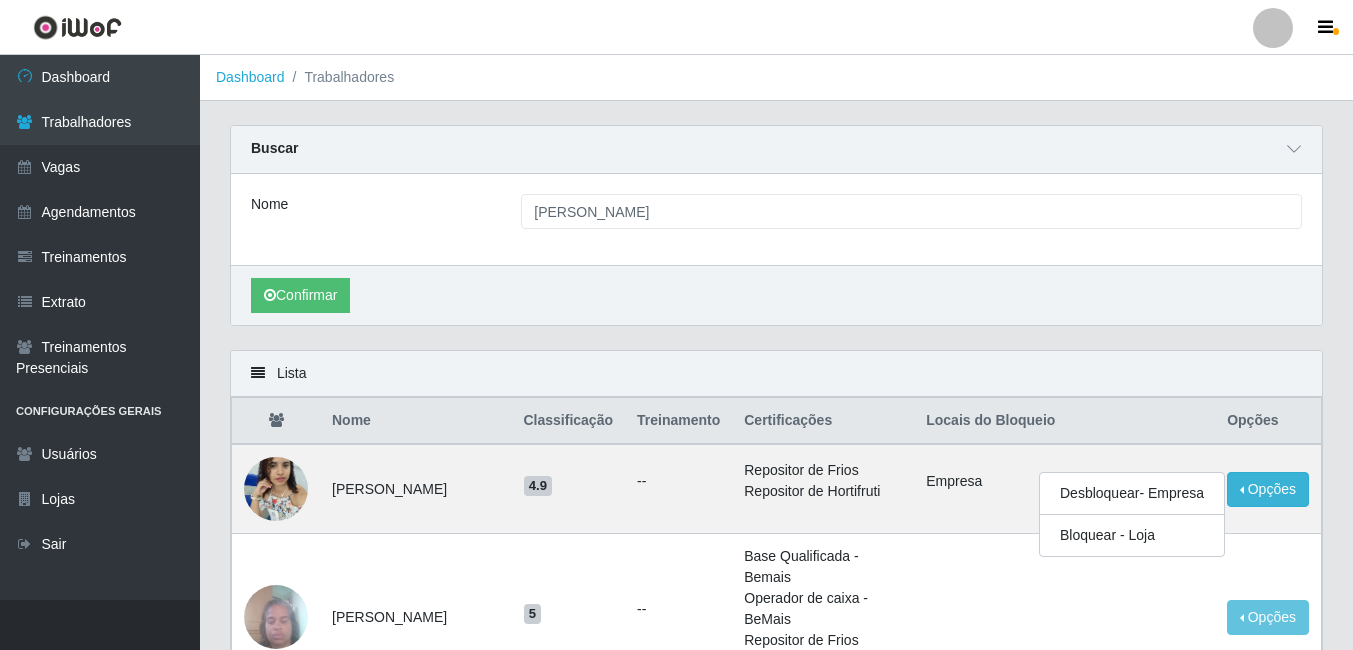 click on "Confirmar" at bounding box center [776, 295] 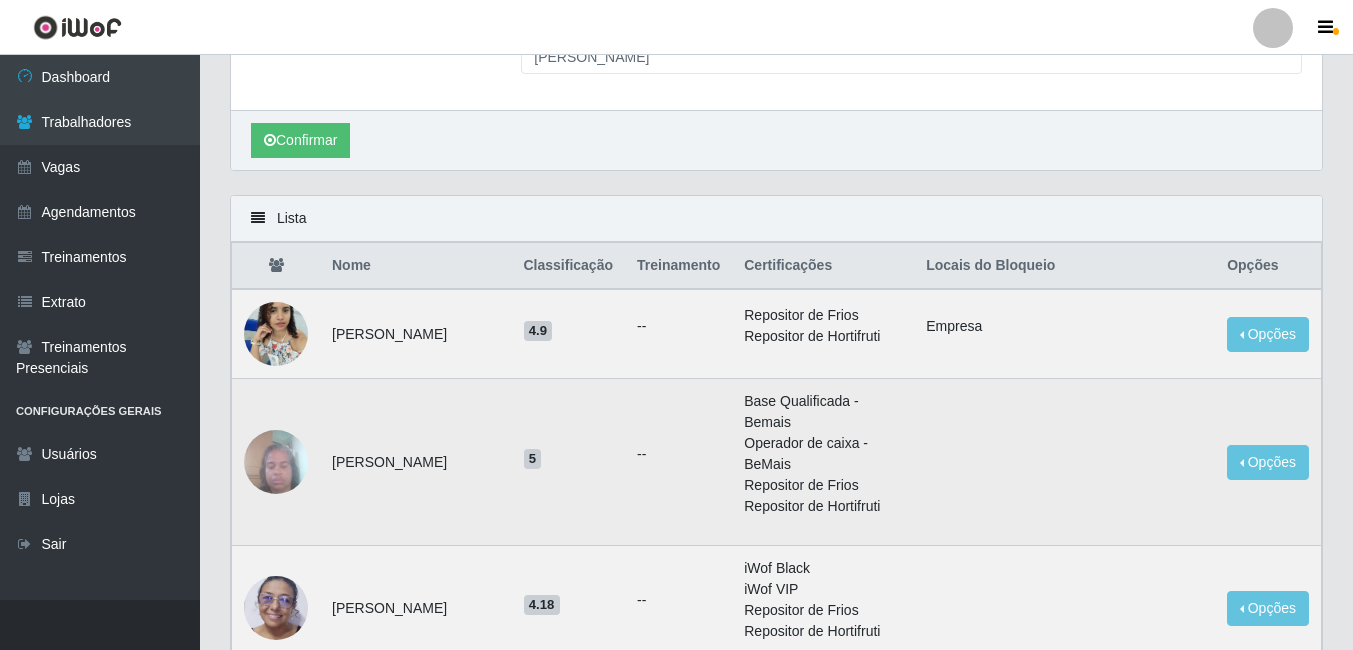 scroll, scrollTop: 200, scrollLeft: 0, axis: vertical 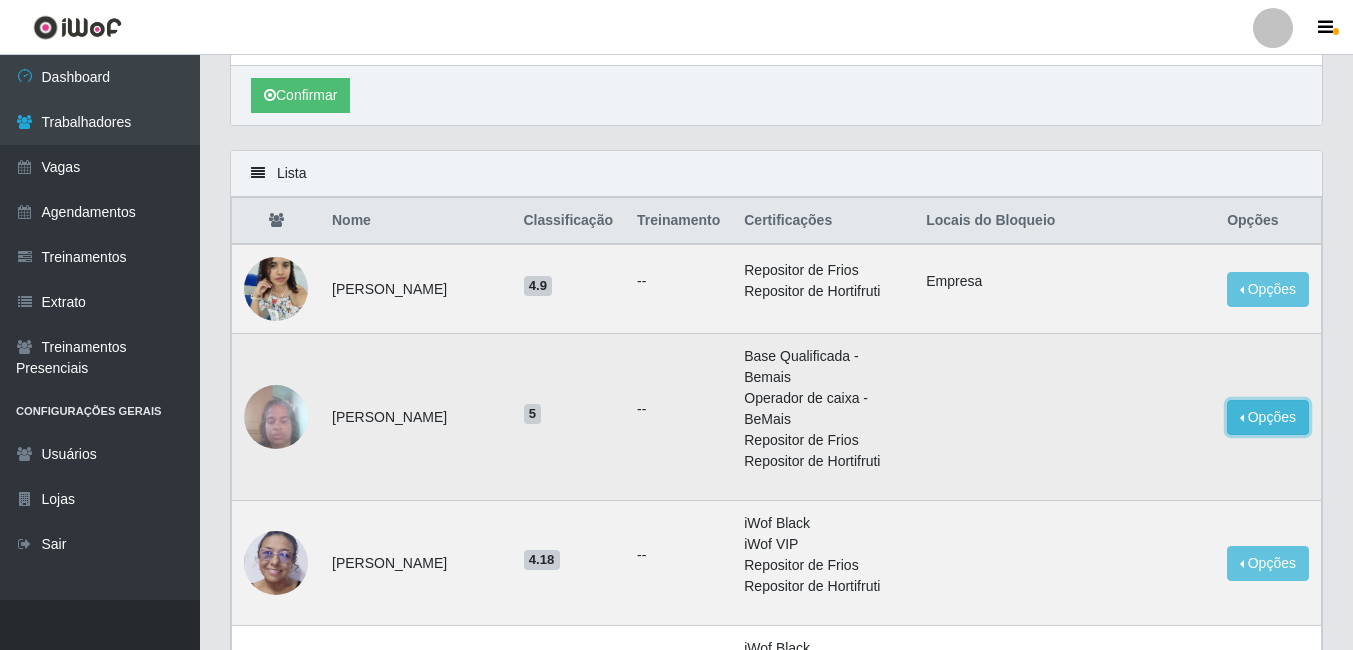 click on "Opções" at bounding box center (1268, 417) 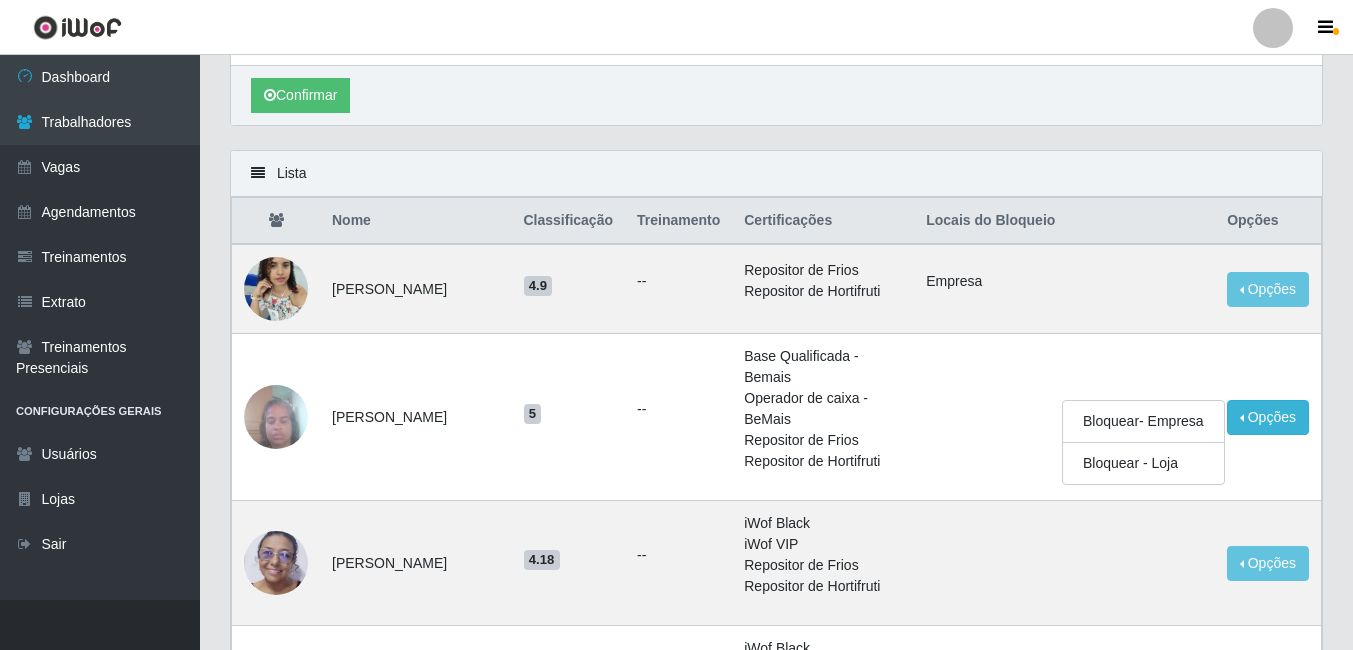 click on "Carregando...  Buscar Nome ANDREA  Confirmar" at bounding box center [776, 37] 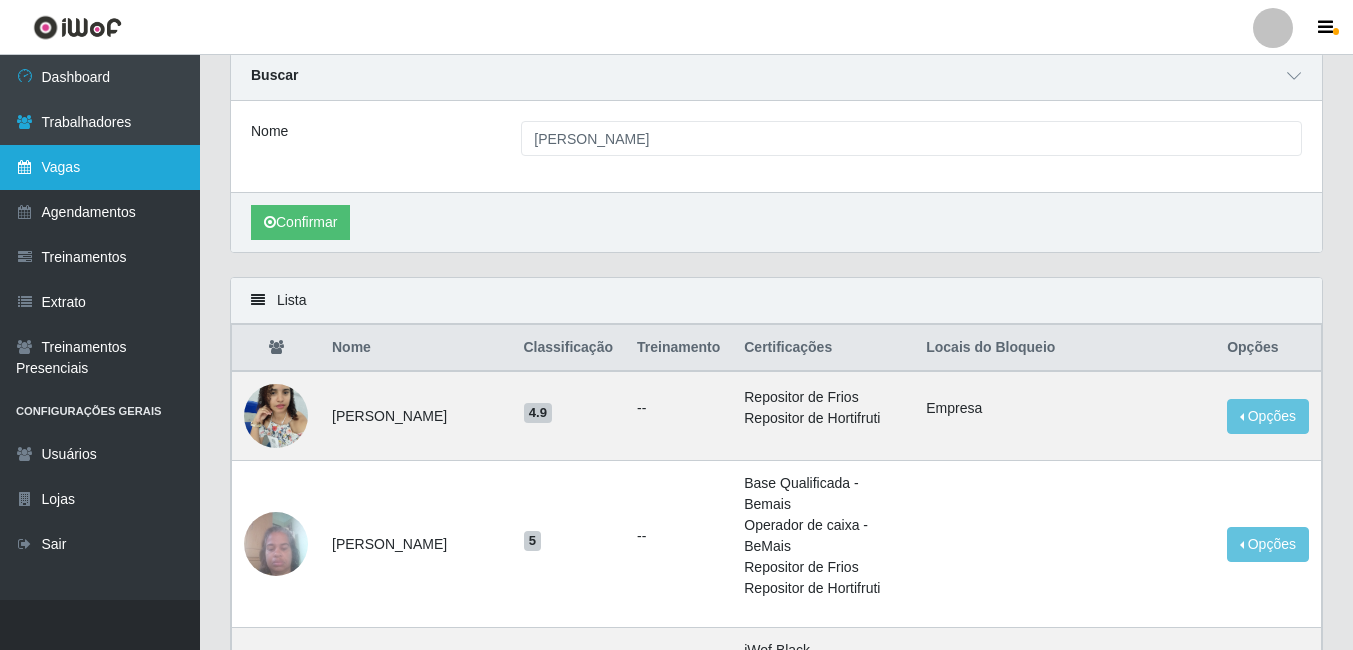 scroll, scrollTop: 0, scrollLeft: 0, axis: both 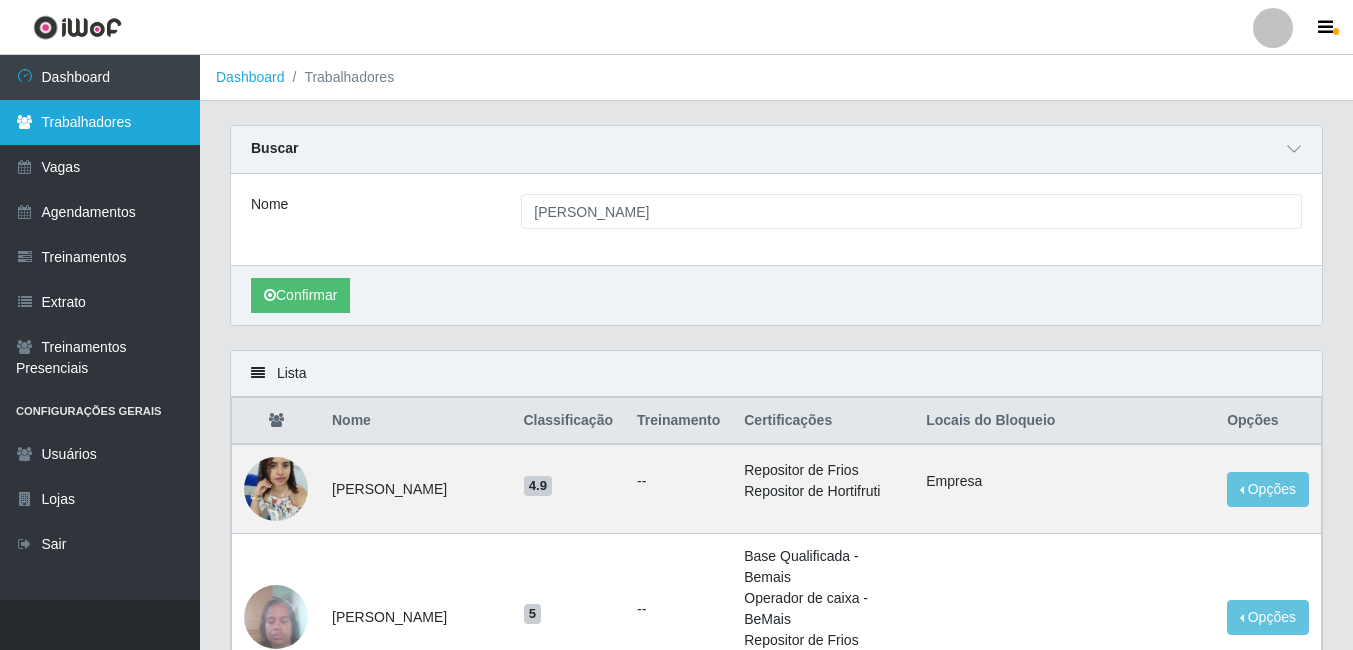 click on "Trabalhadores" at bounding box center [100, 122] 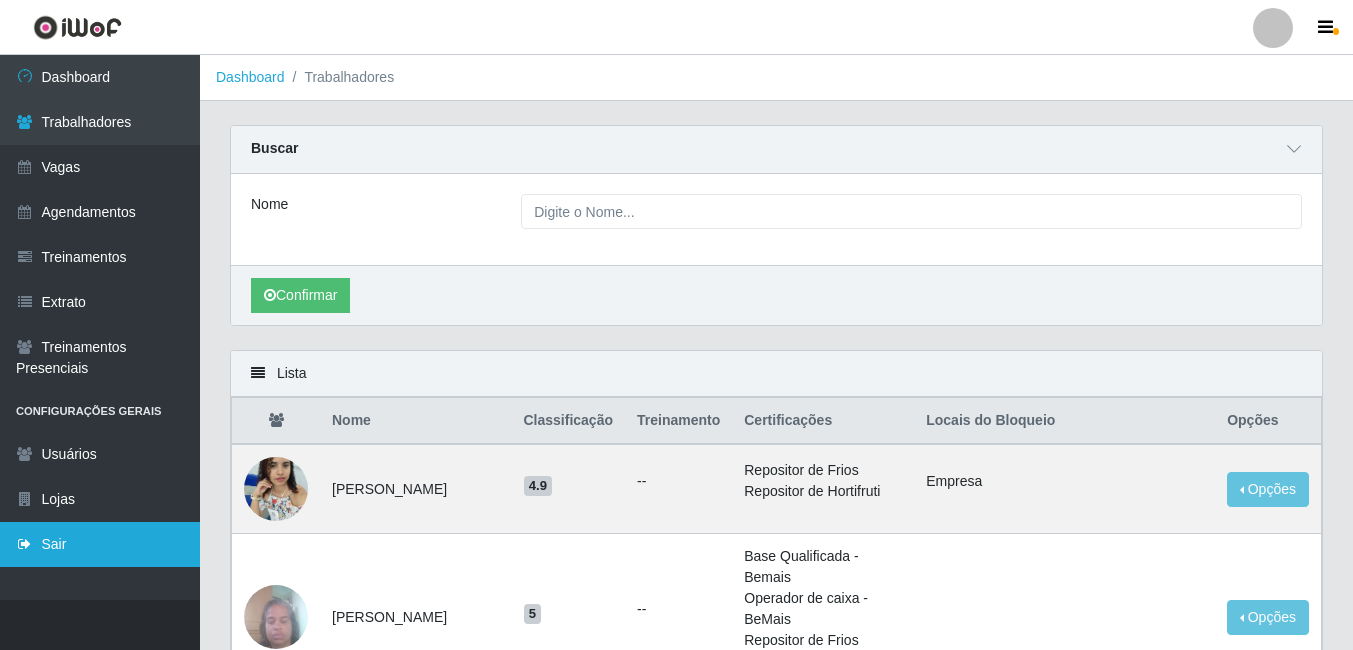 click on "Sair" at bounding box center [100, 544] 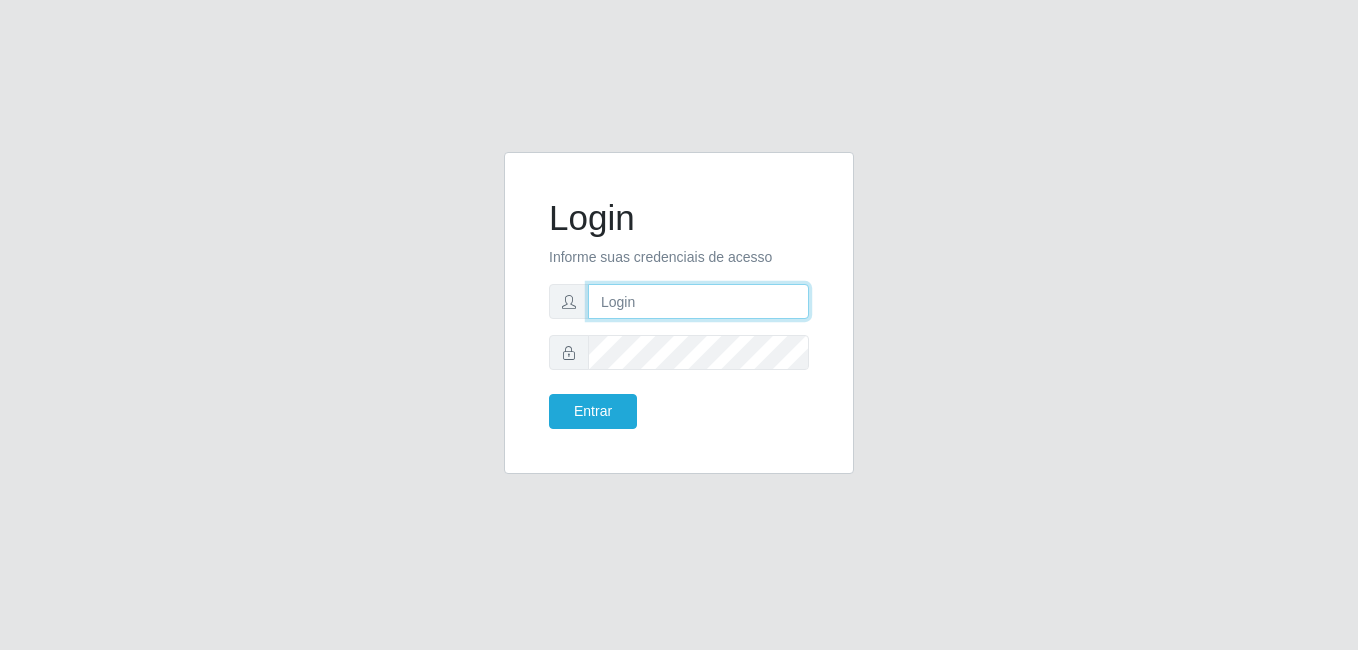 type on "[PERSON_NAME]" 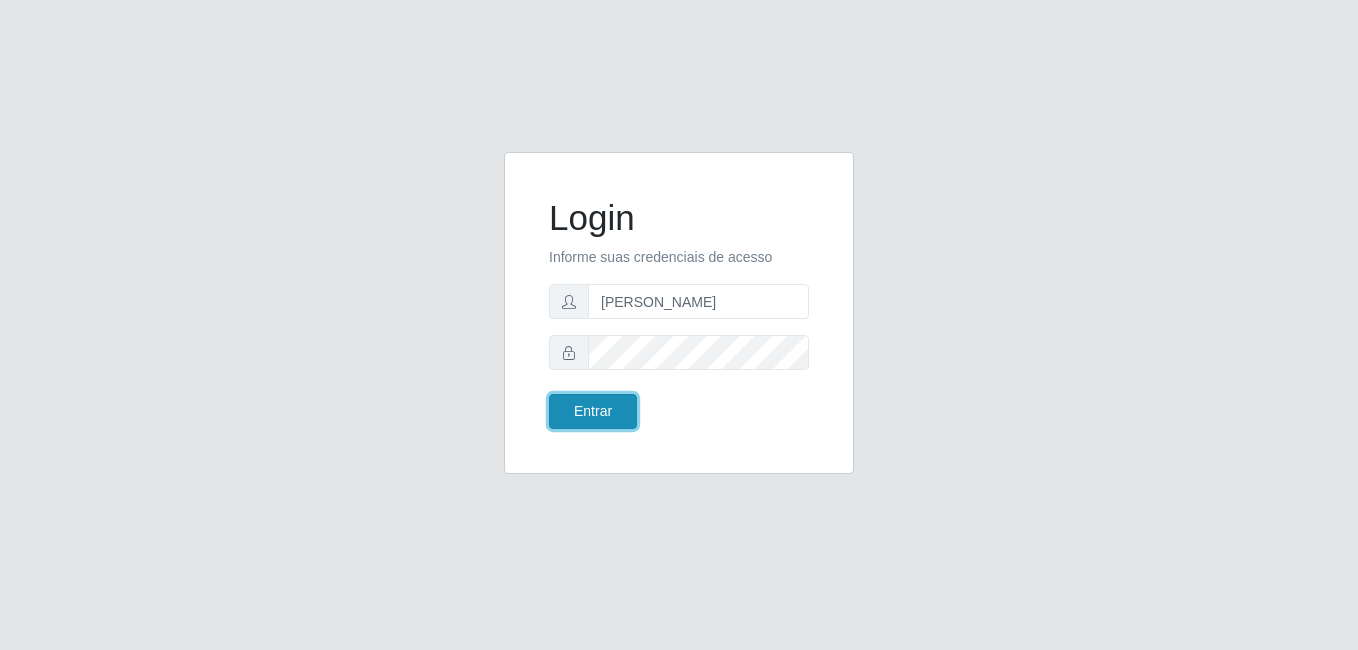click on "Entrar" at bounding box center (593, 411) 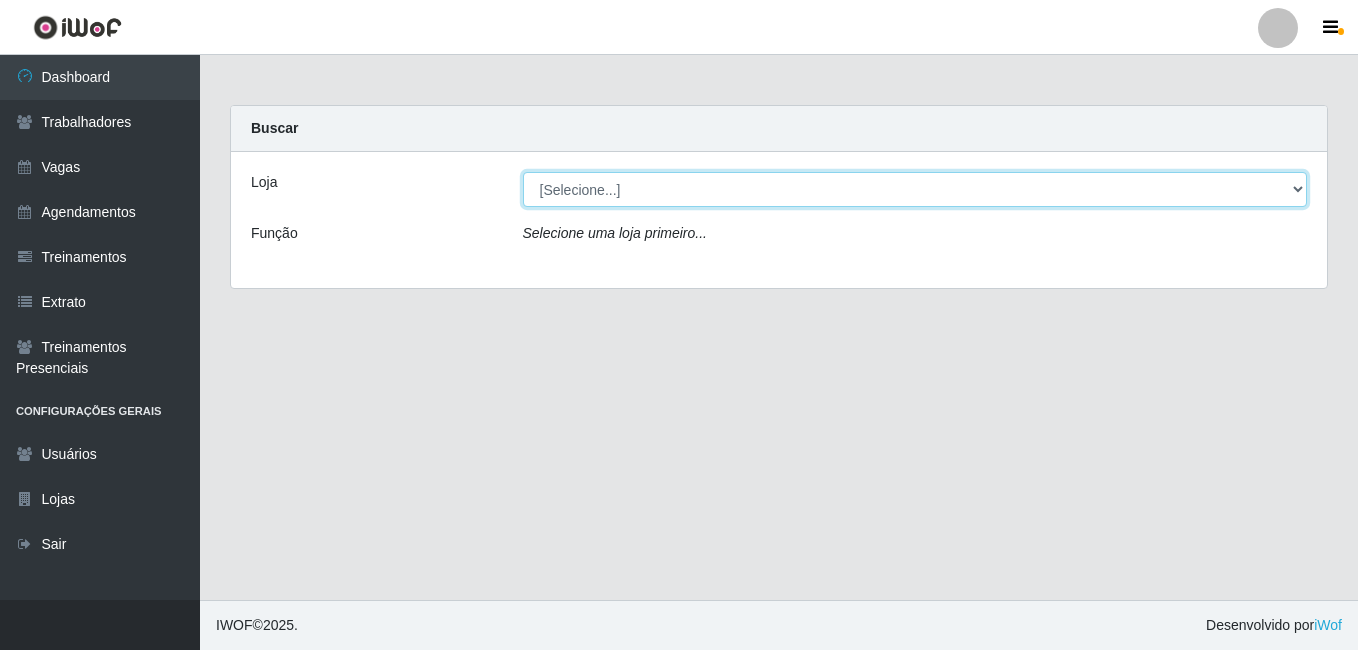click on "[Selecione...] [PERSON_NAME]" at bounding box center [915, 189] 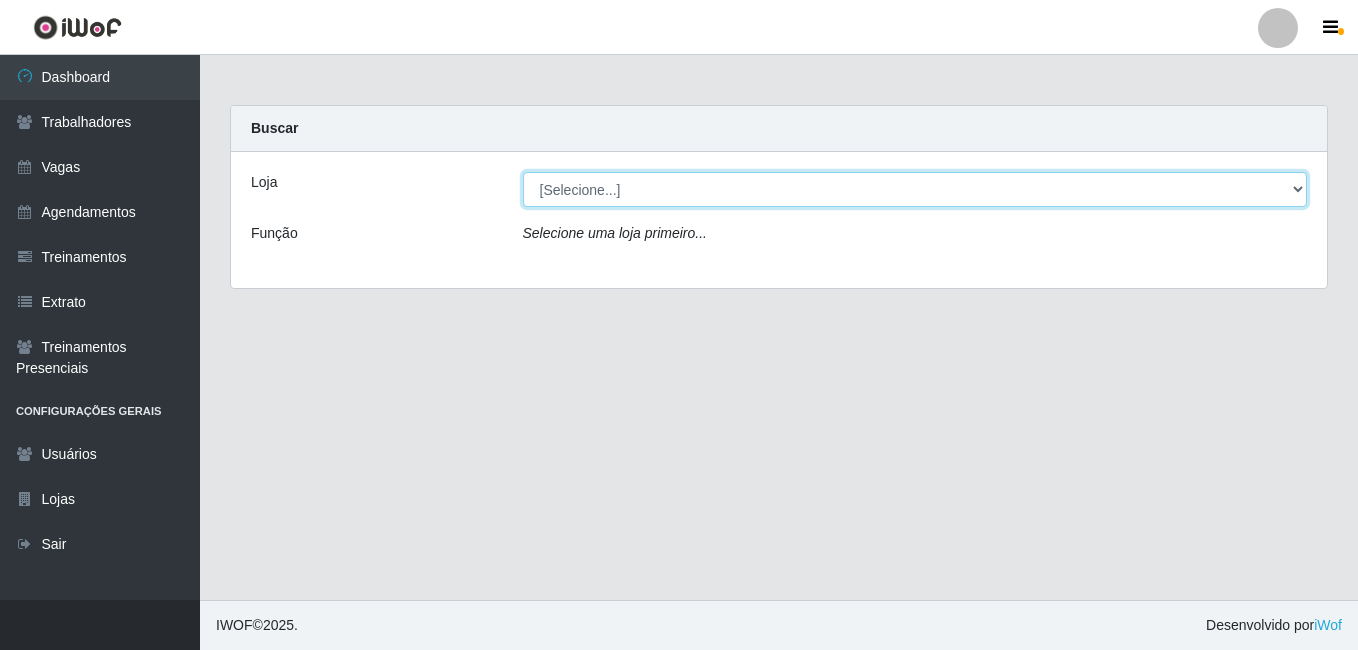 select on "230" 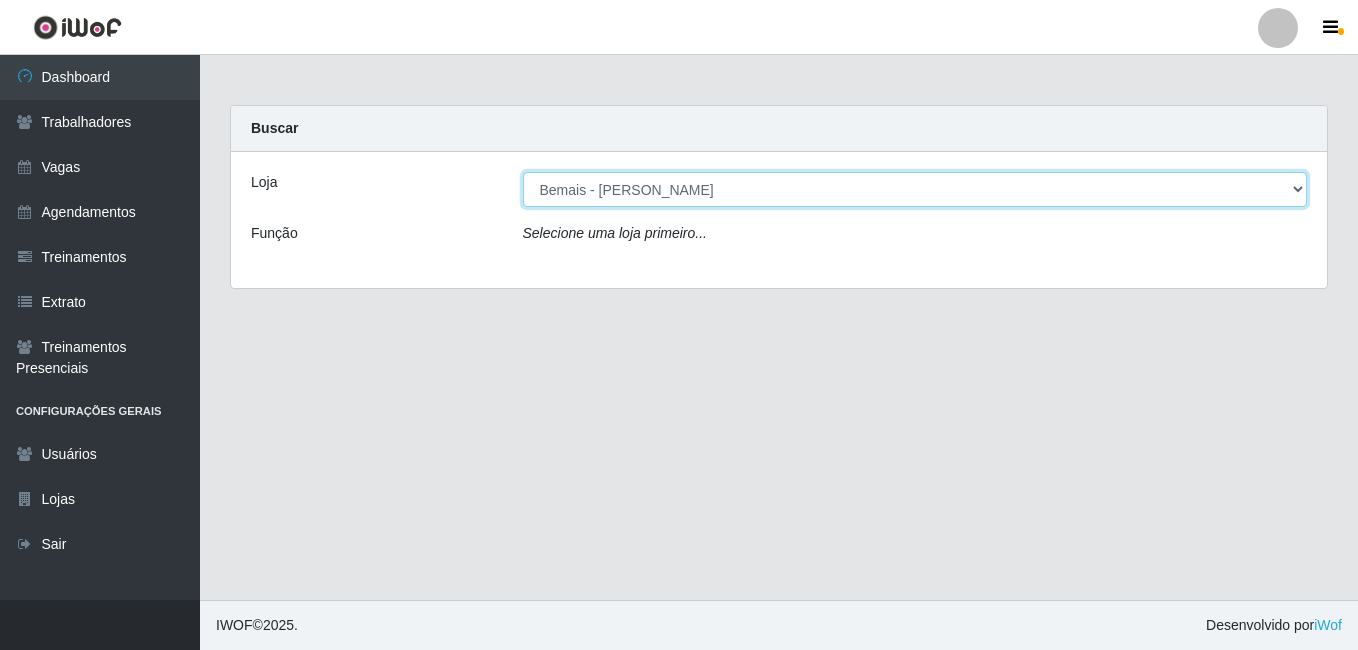 click on "[Selecione...] [PERSON_NAME]" at bounding box center [915, 189] 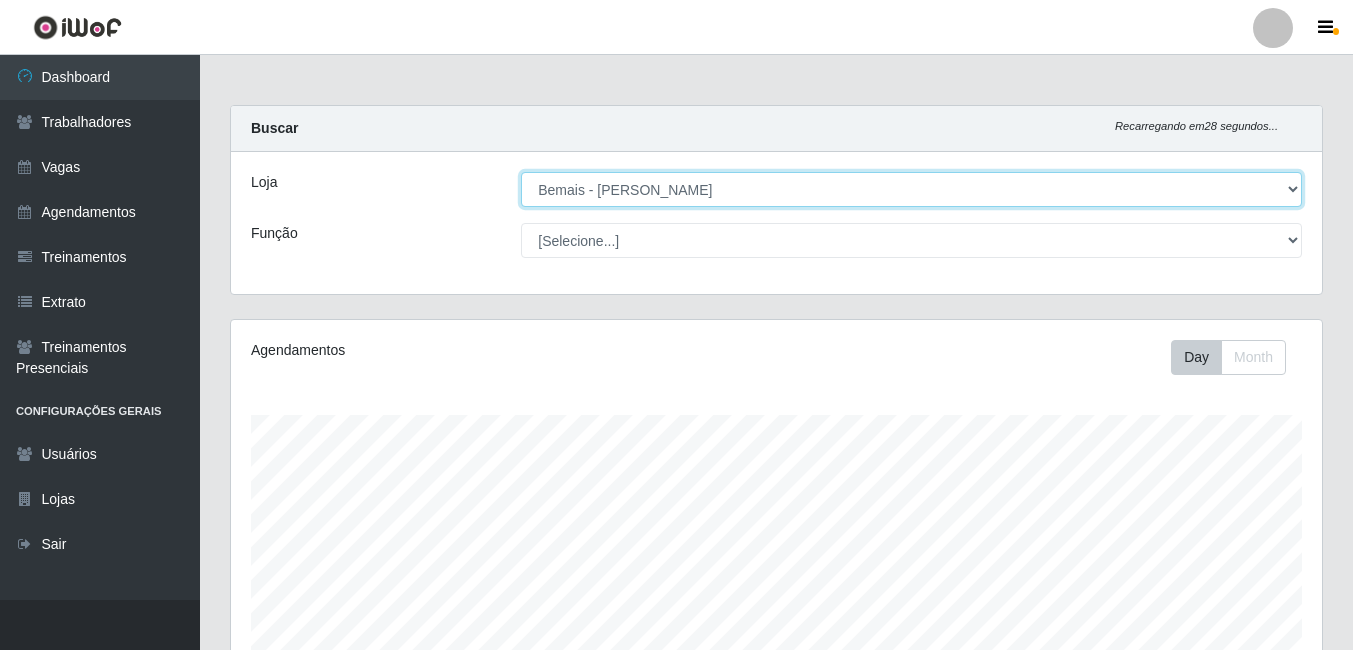 scroll, scrollTop: 999585, scrollLeft: 998909, axis: both 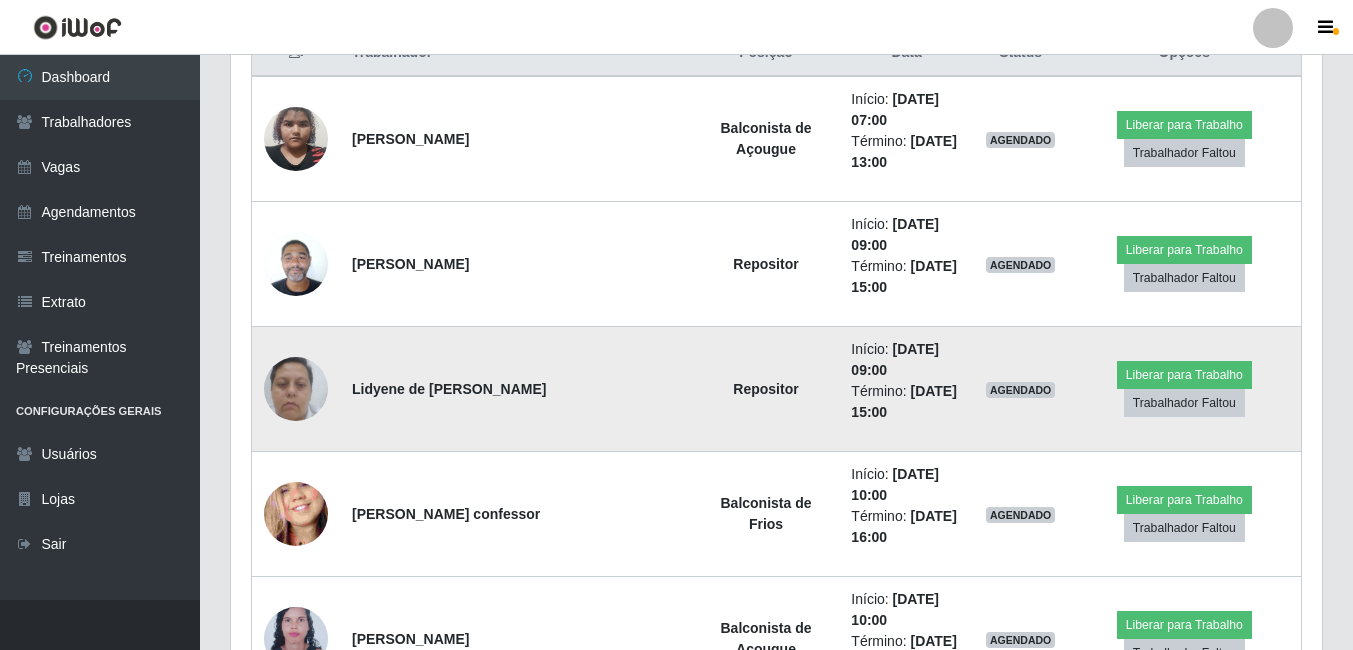drag, startPoint x: 1339, startPoint y: 341, endPoint x: 1269, endPoint y: 347, distance: 70.256676 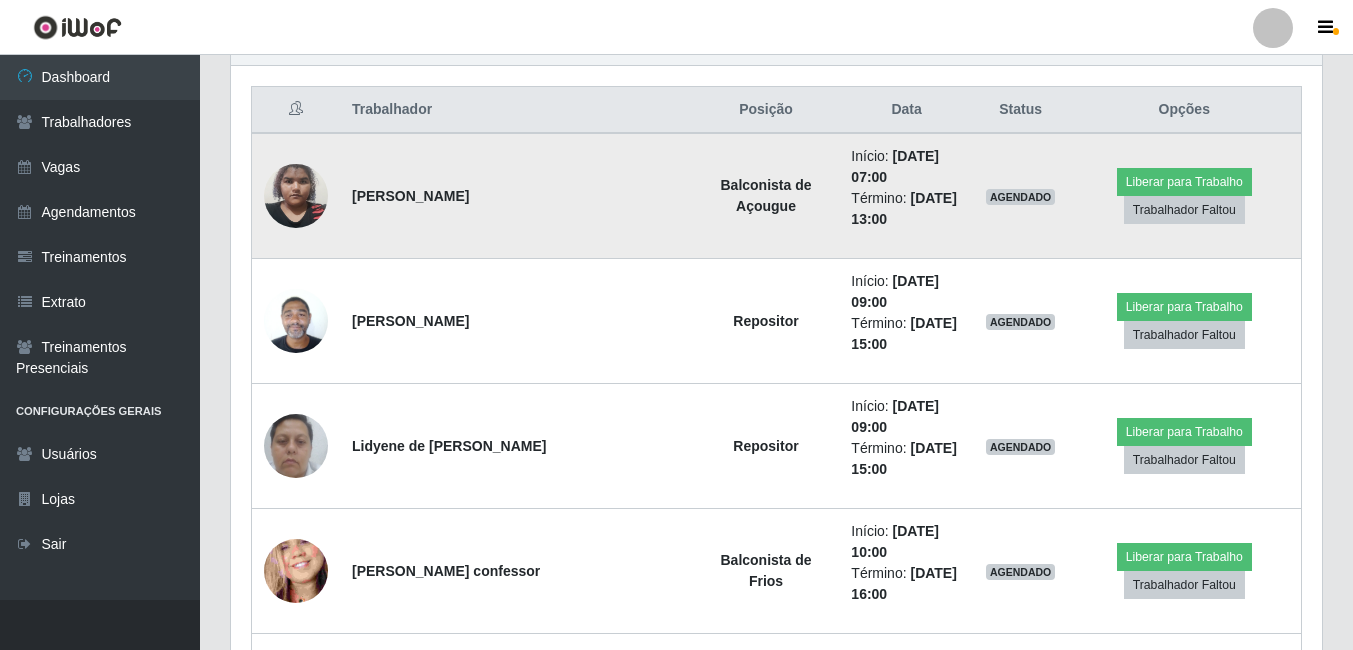 scroll, scrollTop: 500, scrollLeft: 0, axis: vertical 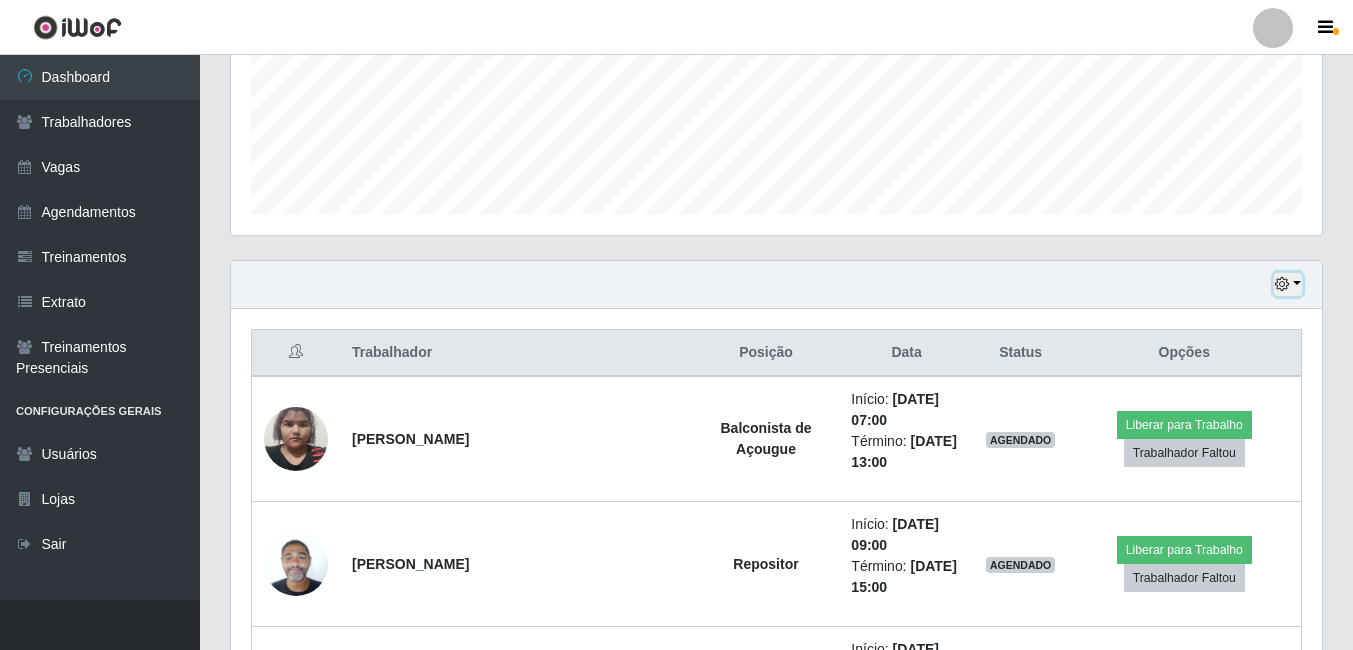 click at bounding box center [1288, 284] 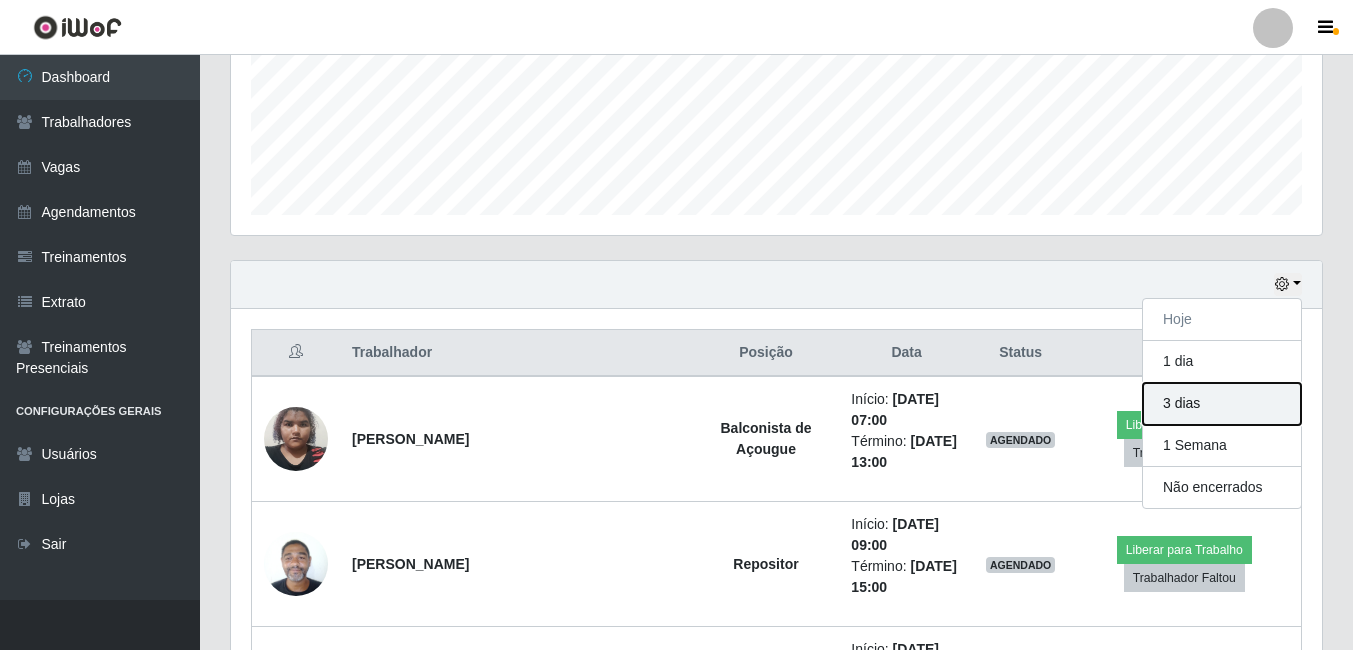 click on "3 dias" at bounding box center (1222, 404) 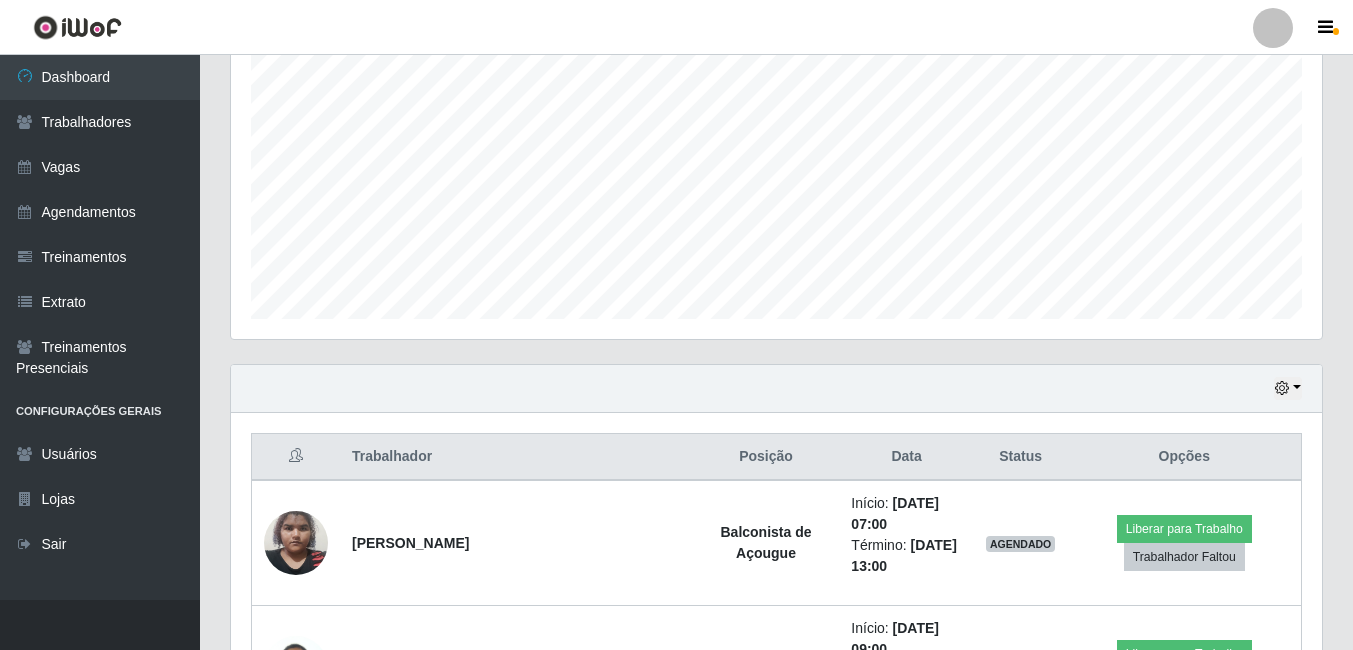scroll, scrollTop: 400, scrollLeft: 0, axis: vertical 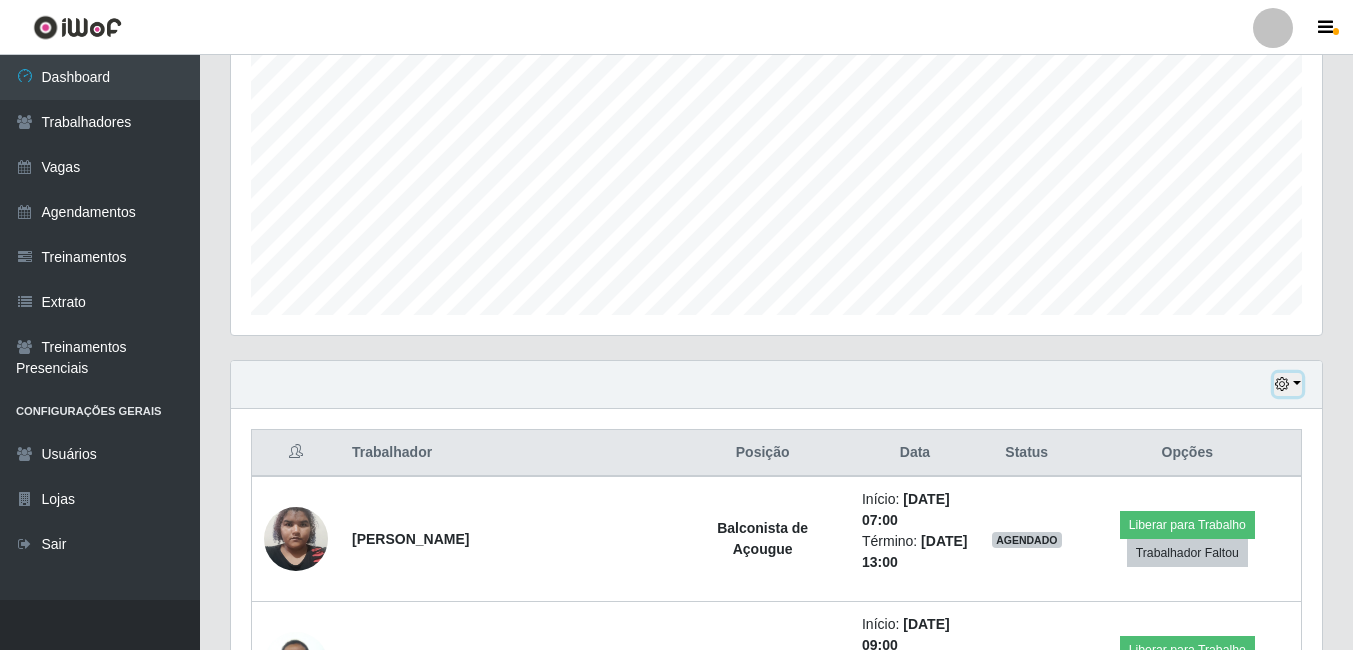 click at bounding box center (1282, 384) 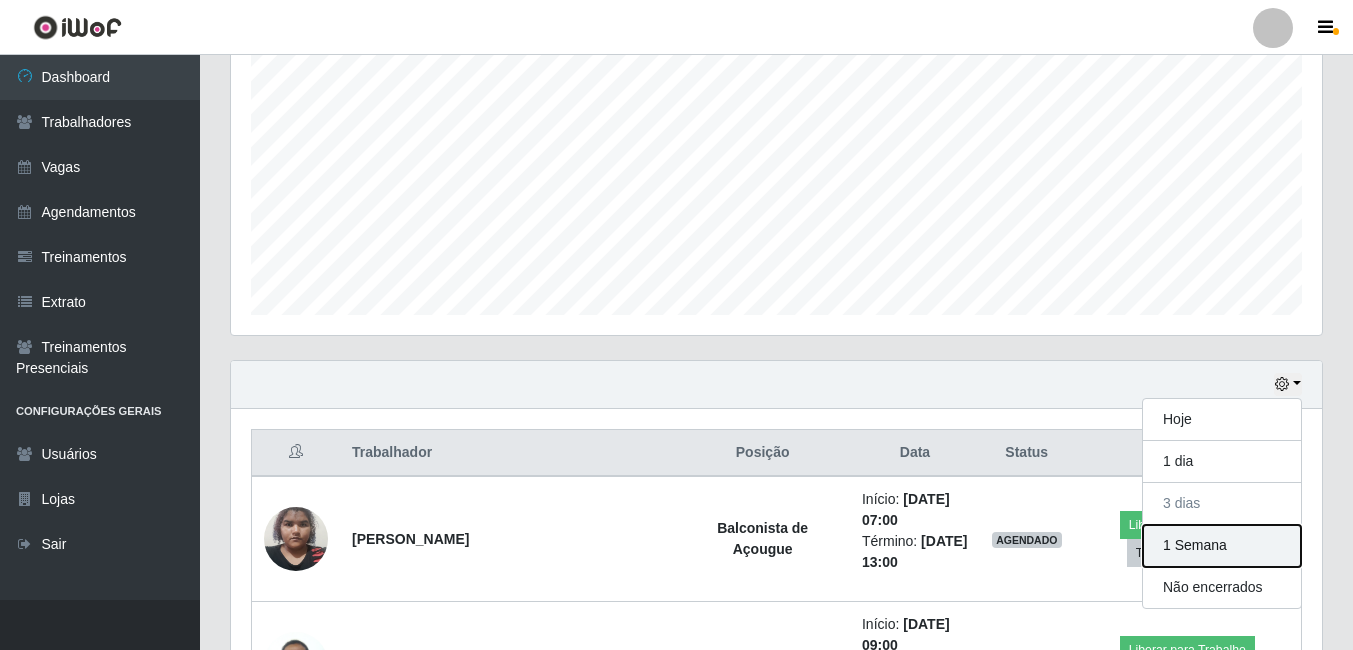 click on "1 Semana" at bounding box center (1222, 546) 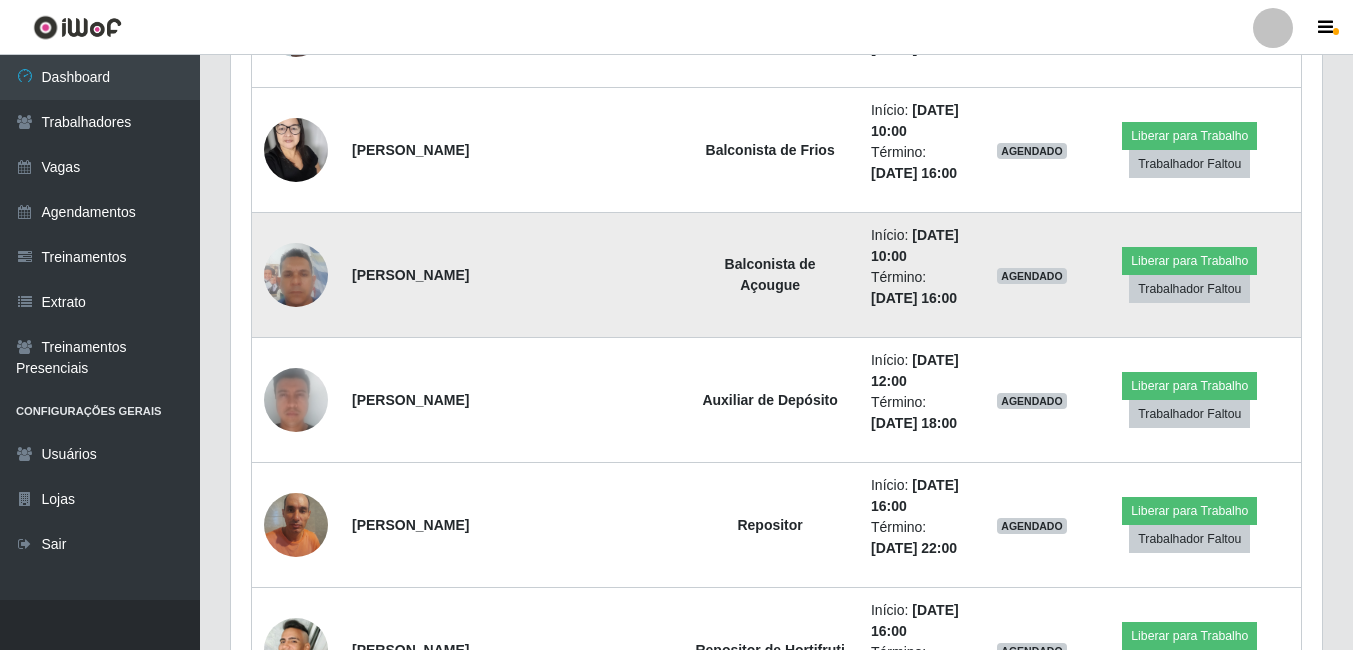 scroll, scrollTop: 15722, scrollLeft: 0, axis: vertical 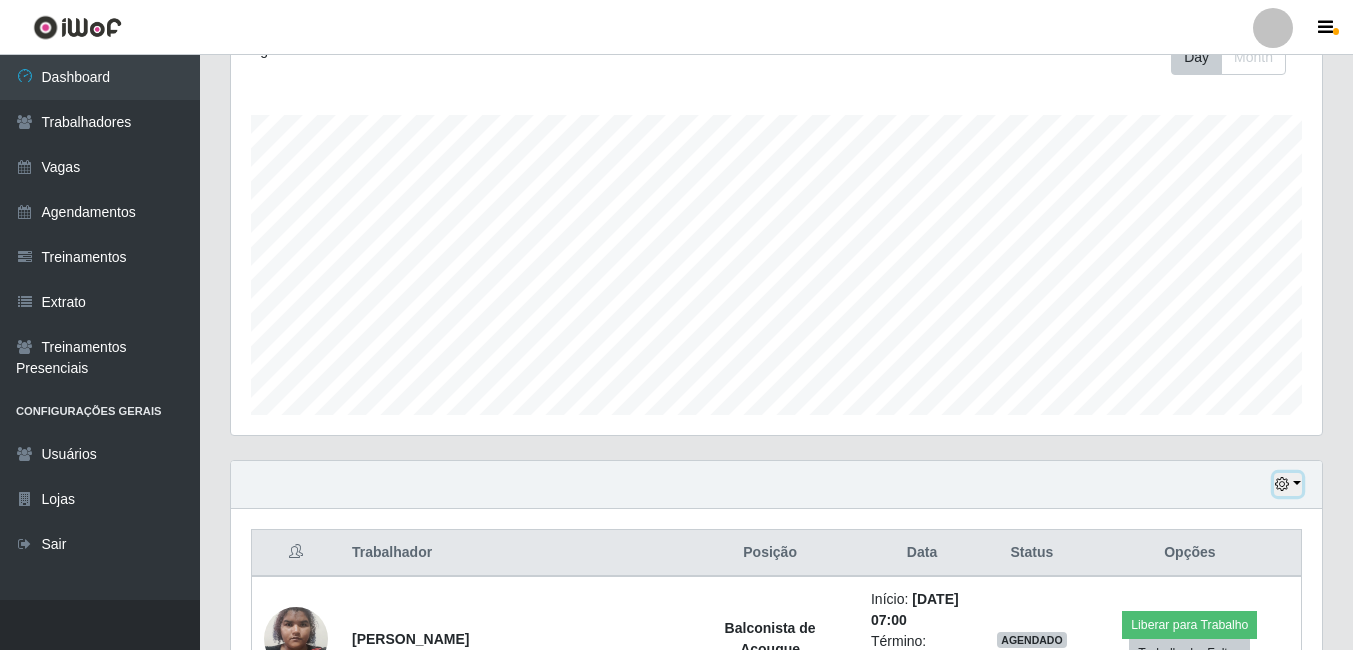 click at bounding box center (1288, 484) 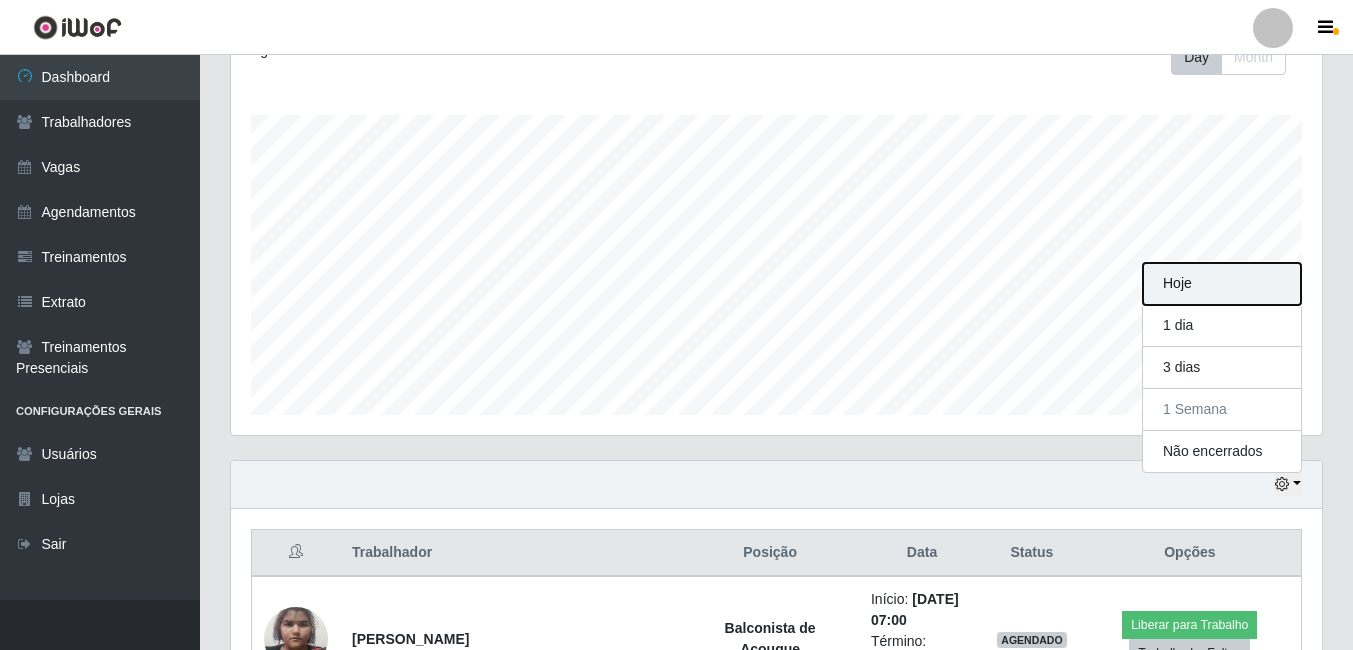 click on "Hoje" at bounding box center [1222, 284] 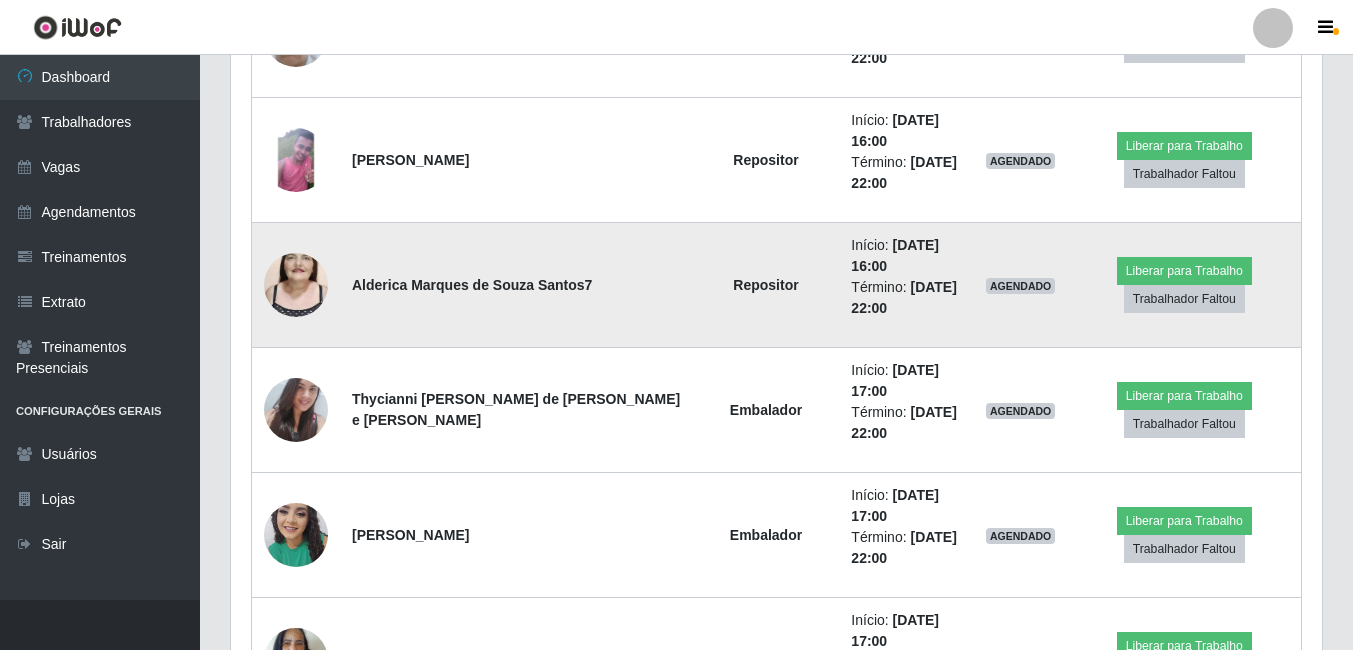 scroll, scrollTop: 1700, scrollLeft: 0, axis: vertical 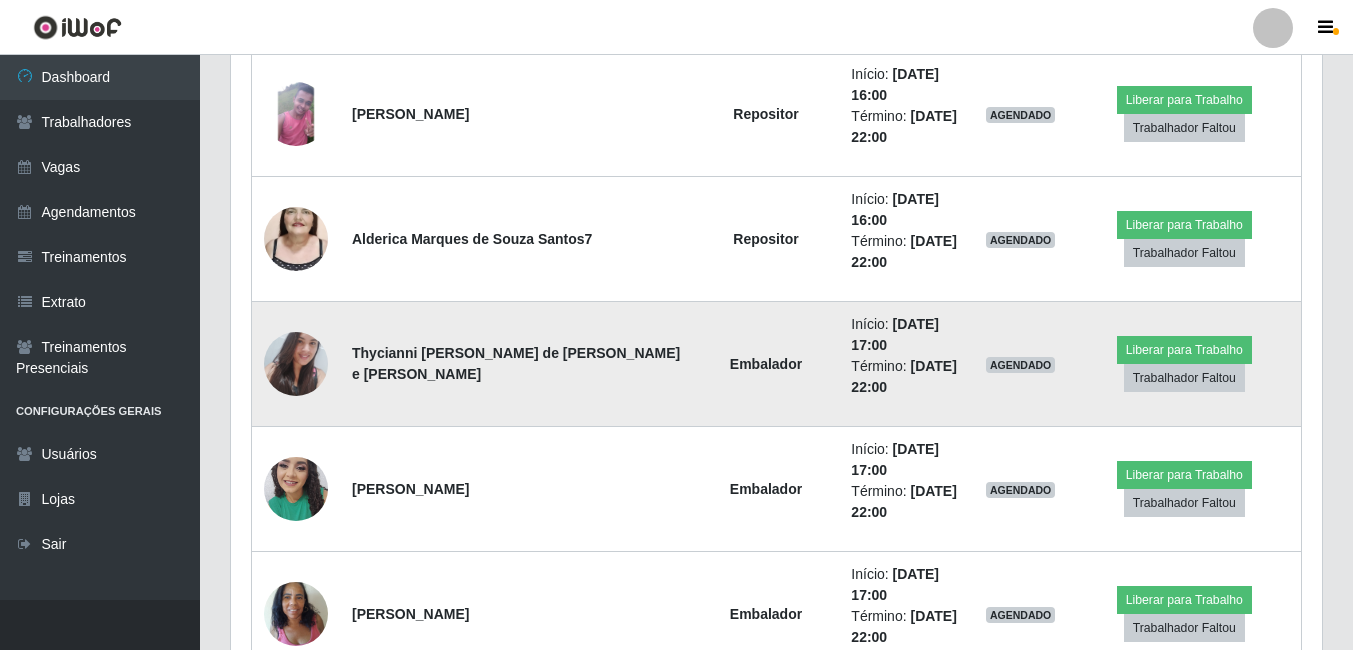 click at bounding box center [296, 364] 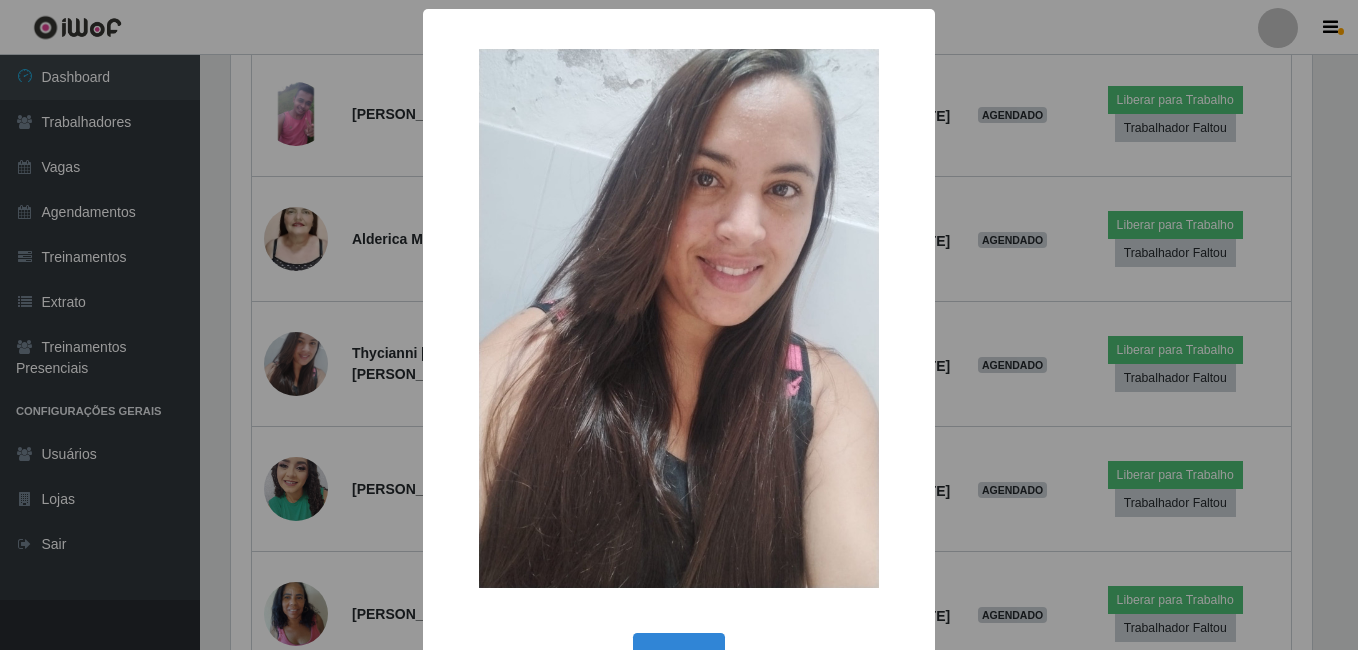 click on "× OK Cancel" at bounding box center (679, 325) 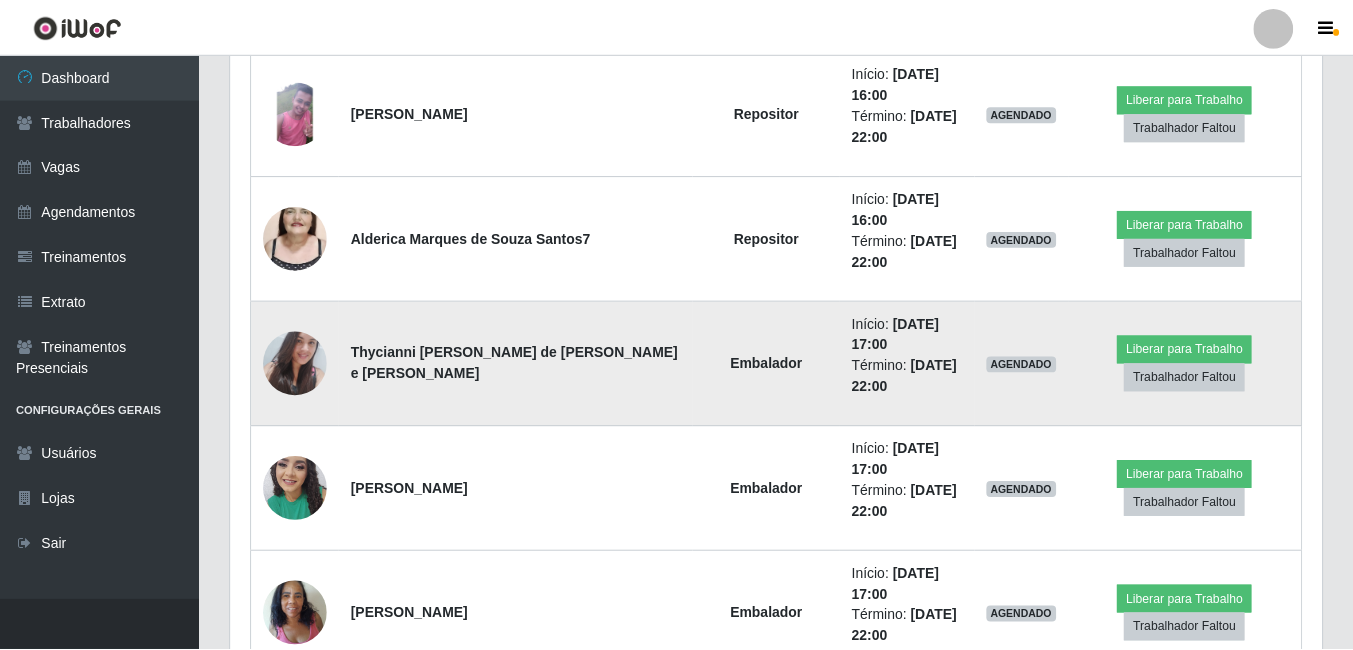 scroll, scrollTop: 999585, scrollLeft: 998909, axis: both 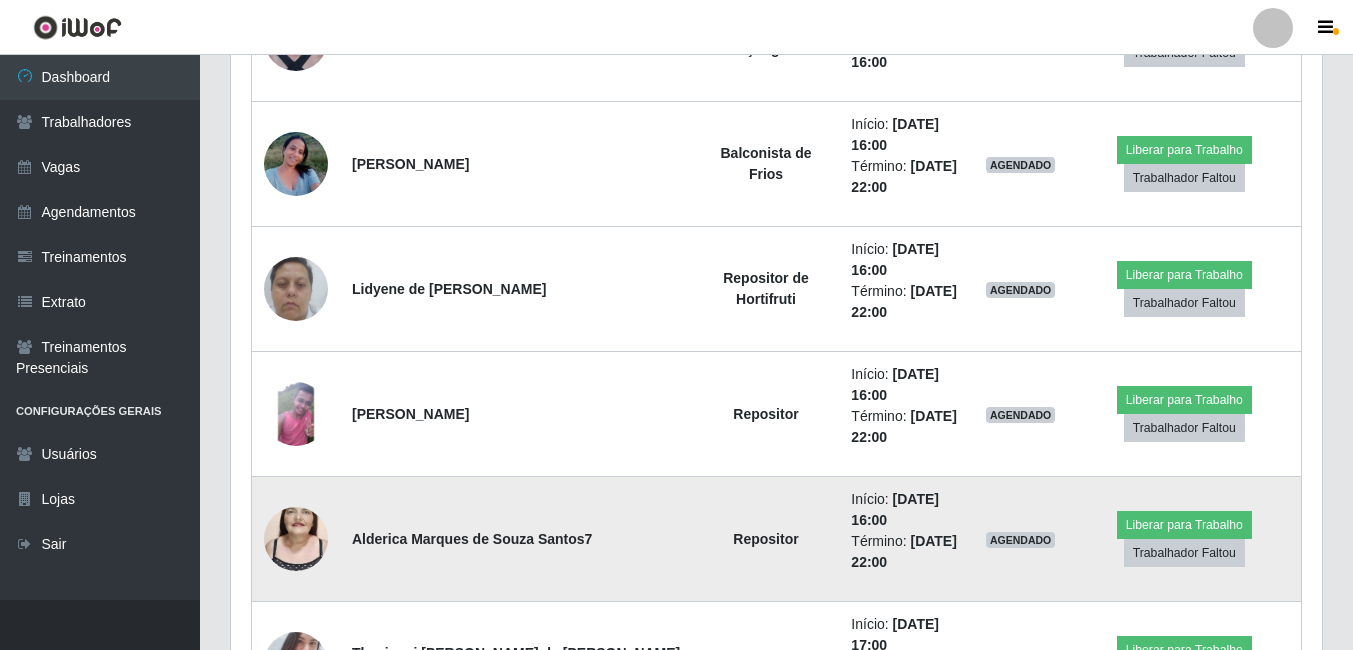 click at bounding box center (296, 539) 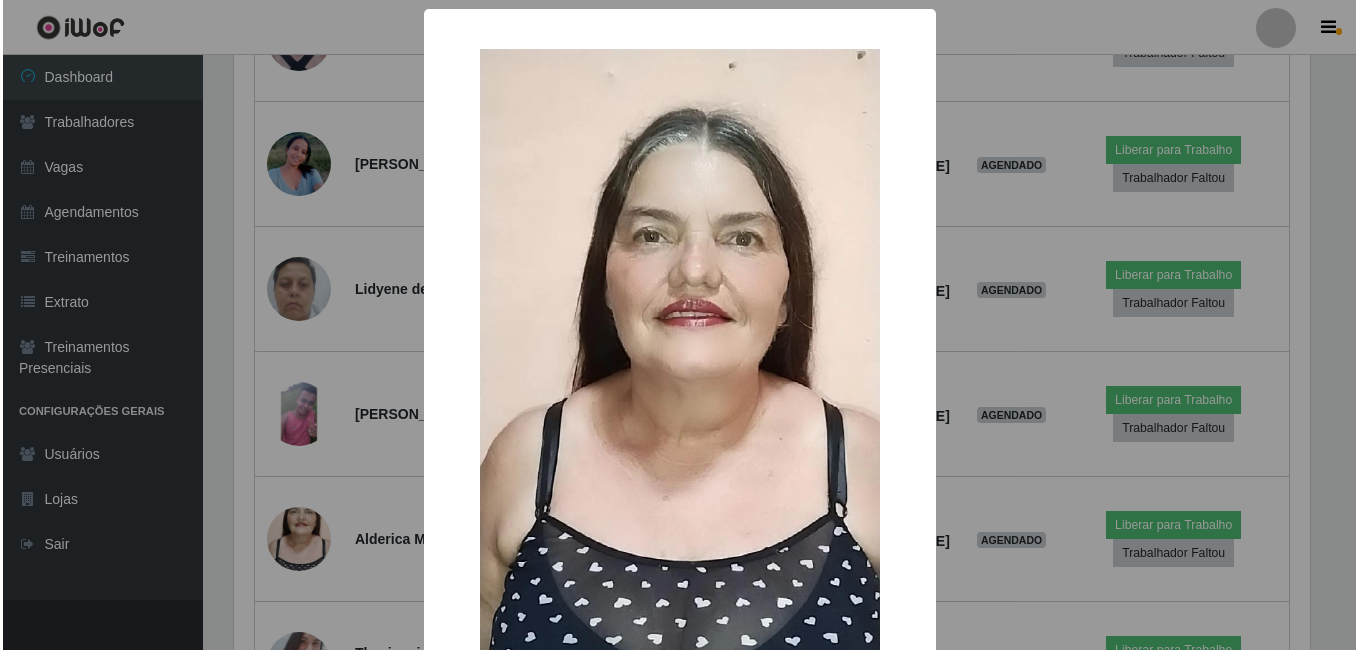 scroll, scrollTop: 999585, scrollLeft: 998919, axis: both 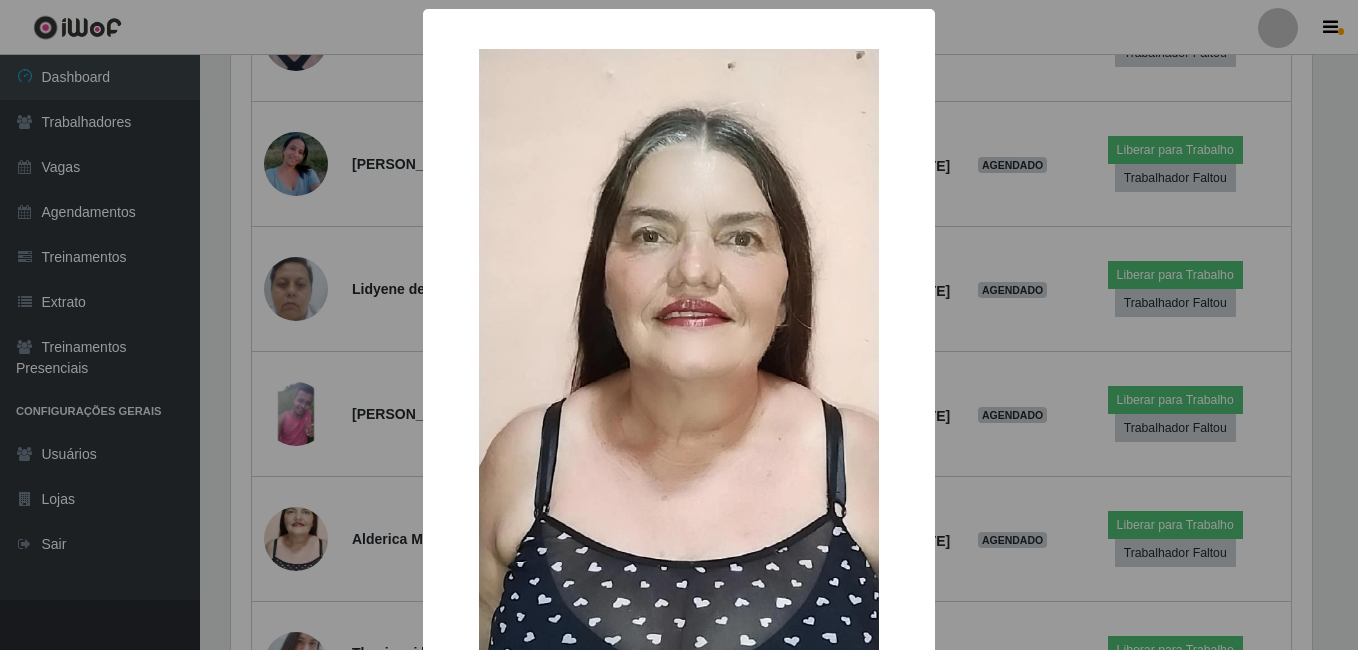 click on "× OK Cancel" at bounding box center [679, 325] 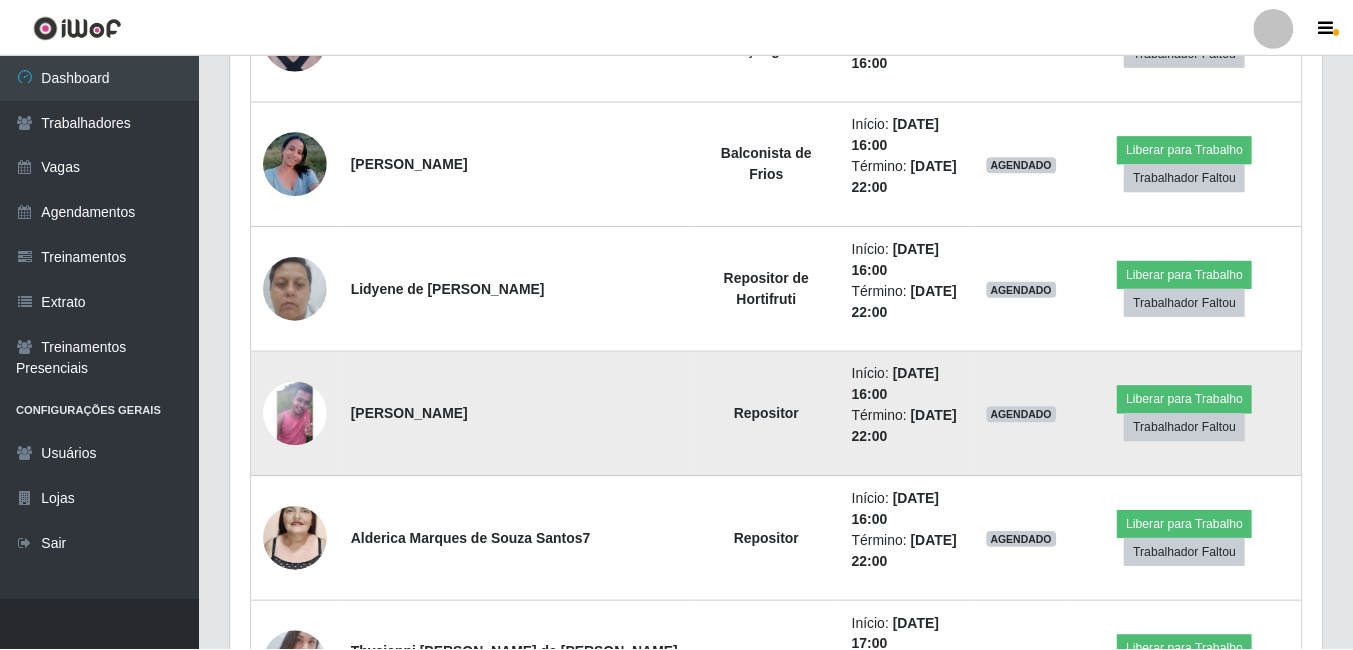 scroll, scrollTop: 999585, scrollLeft: 998909, axis: both 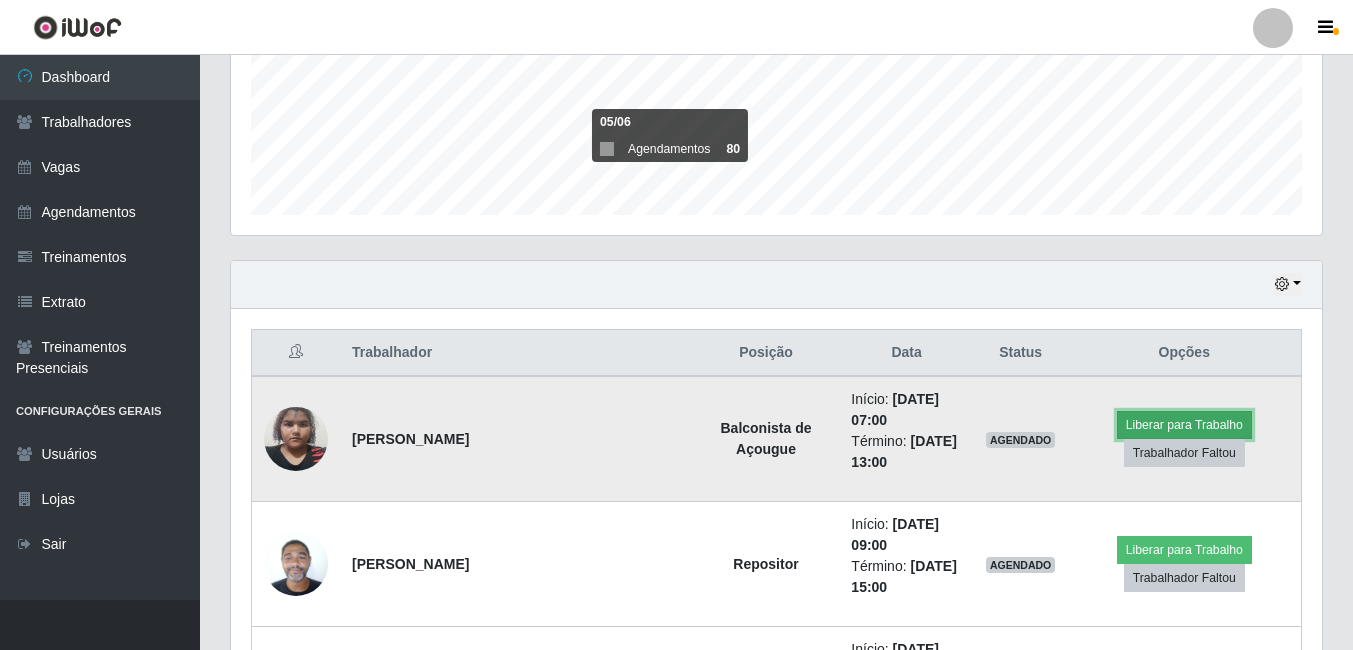 click on "Liberar para Trabalho" at bounding box center (1184, 425) 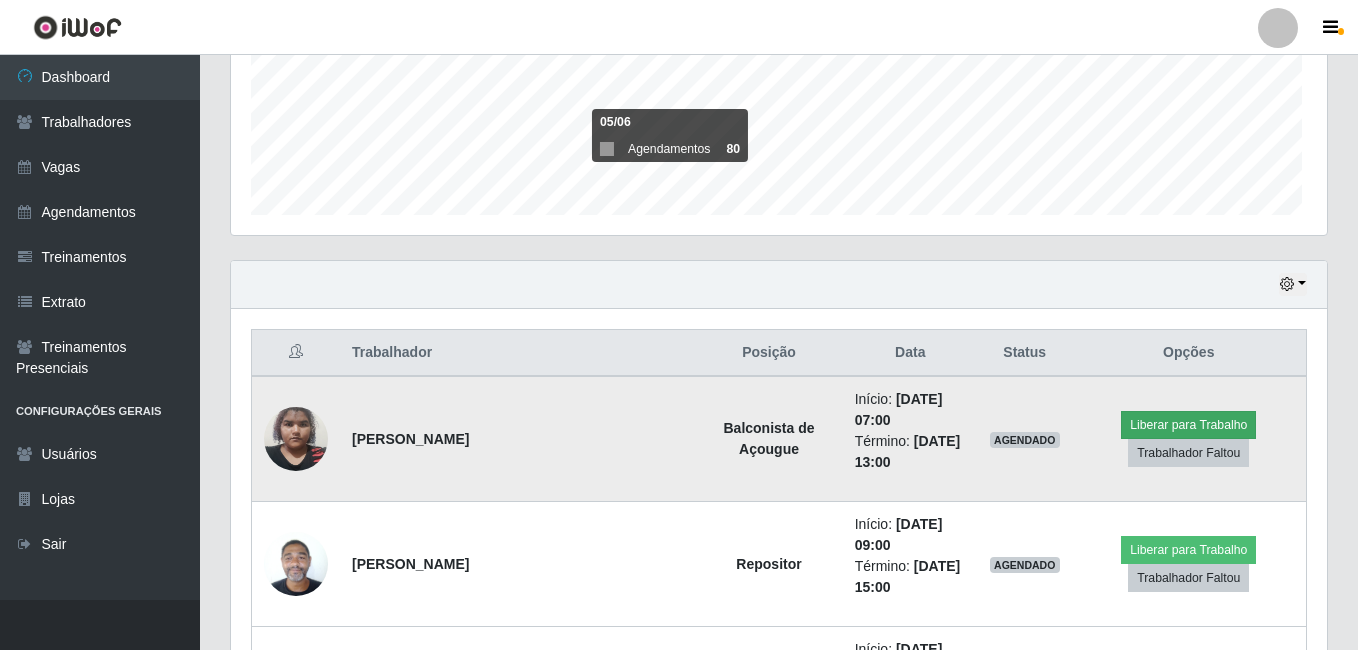 scroll, scrollTop: 999585, scrollLeft: 998919, axis: both 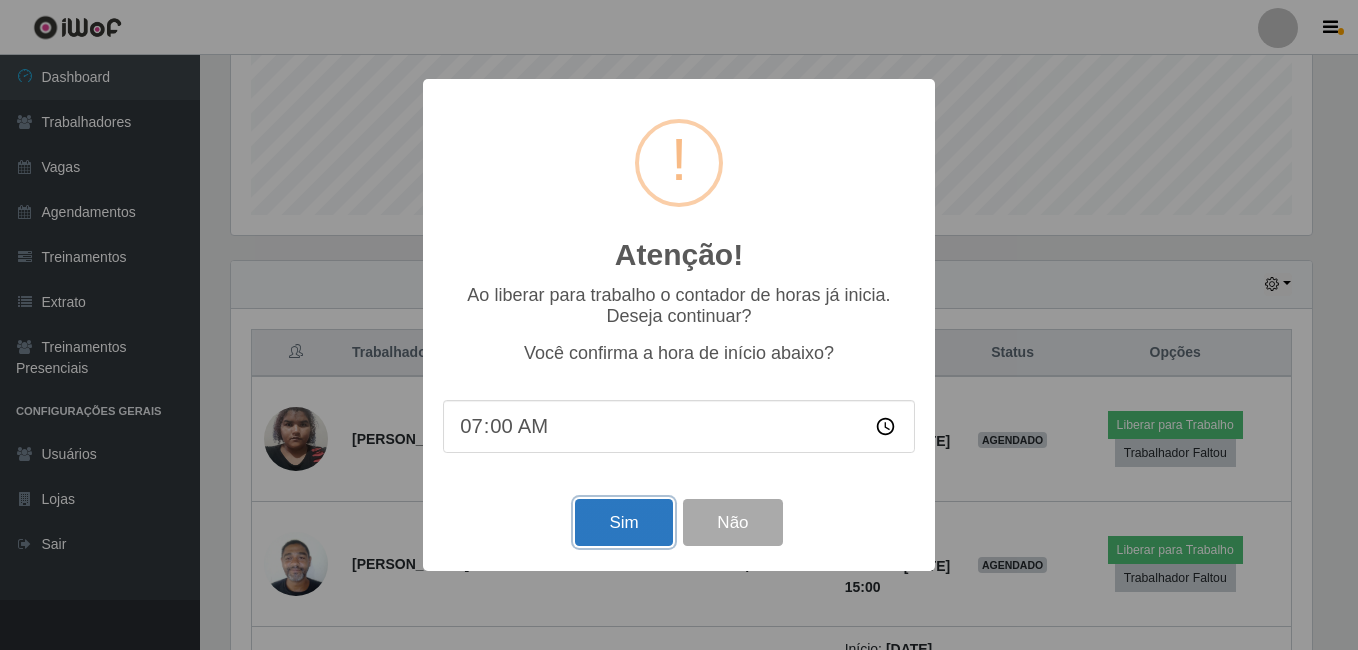 click on "Sim" at bounding box center [623, 522] 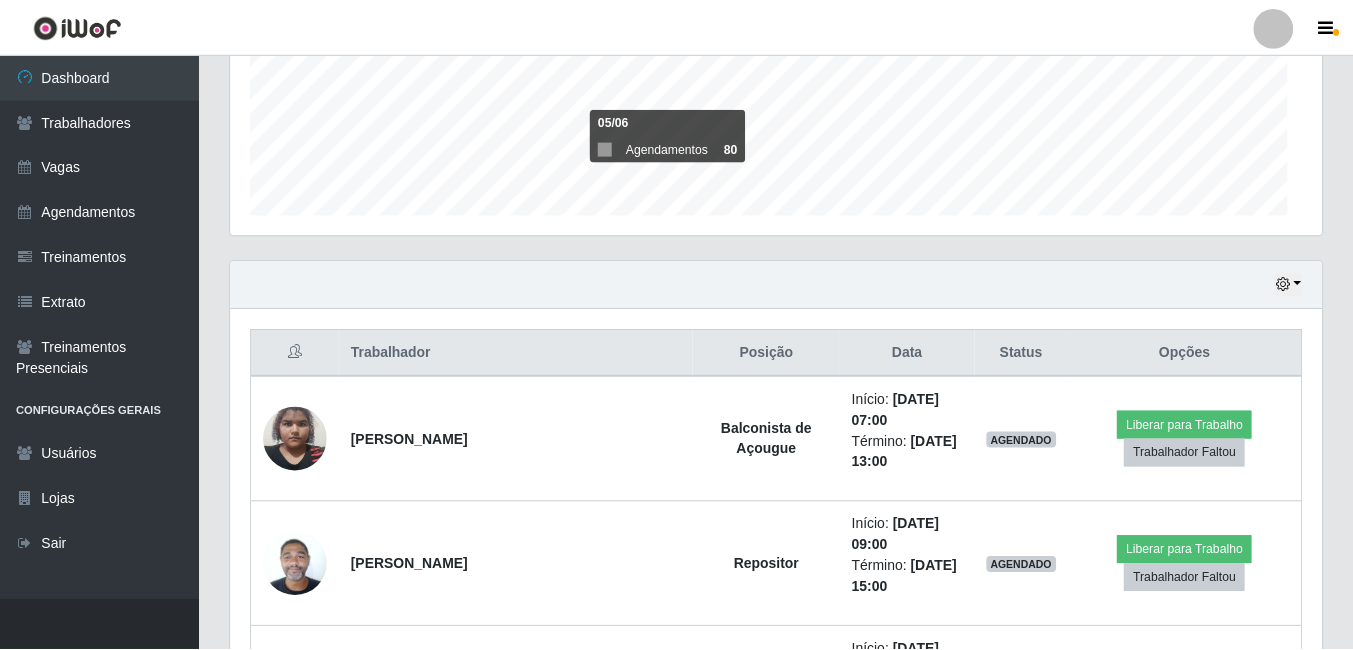 scroll, scrollTop: 999585, scrollLeft: 998909, axis: both 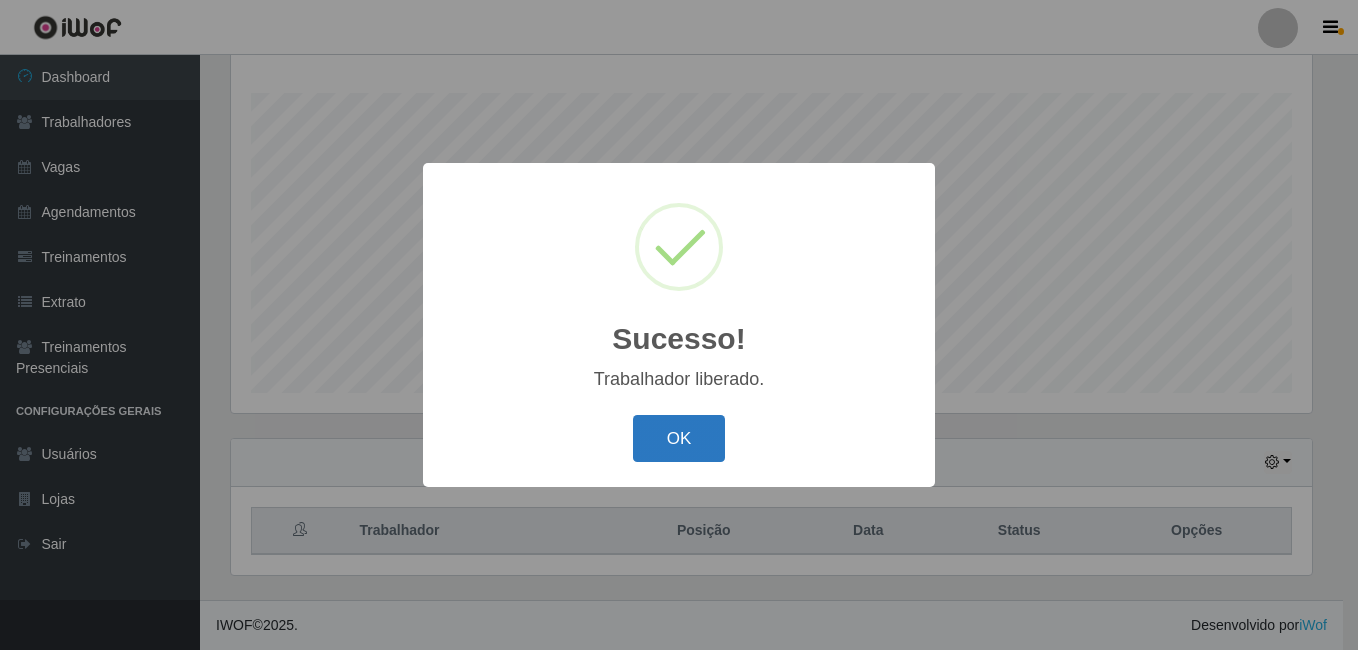 click on "OK" at bounding box center (679, 438) 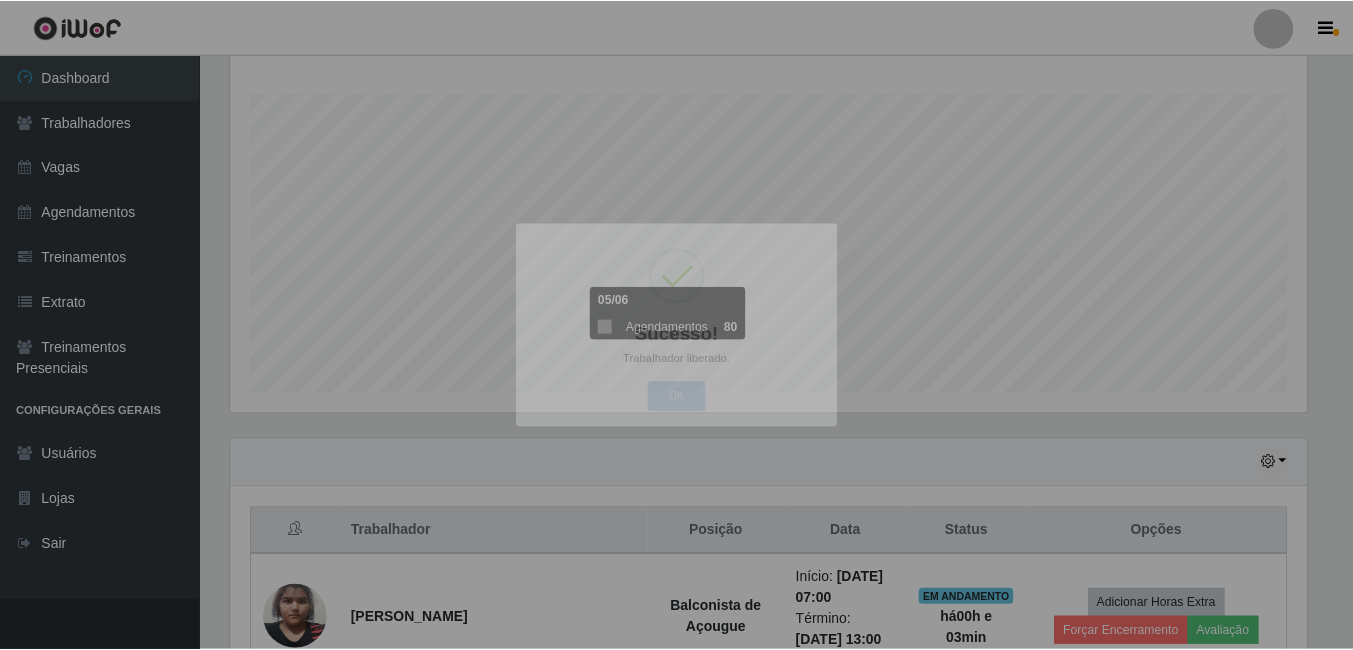 scroll, scrollTop: 999585, scrollLeft: 998909, axis: both 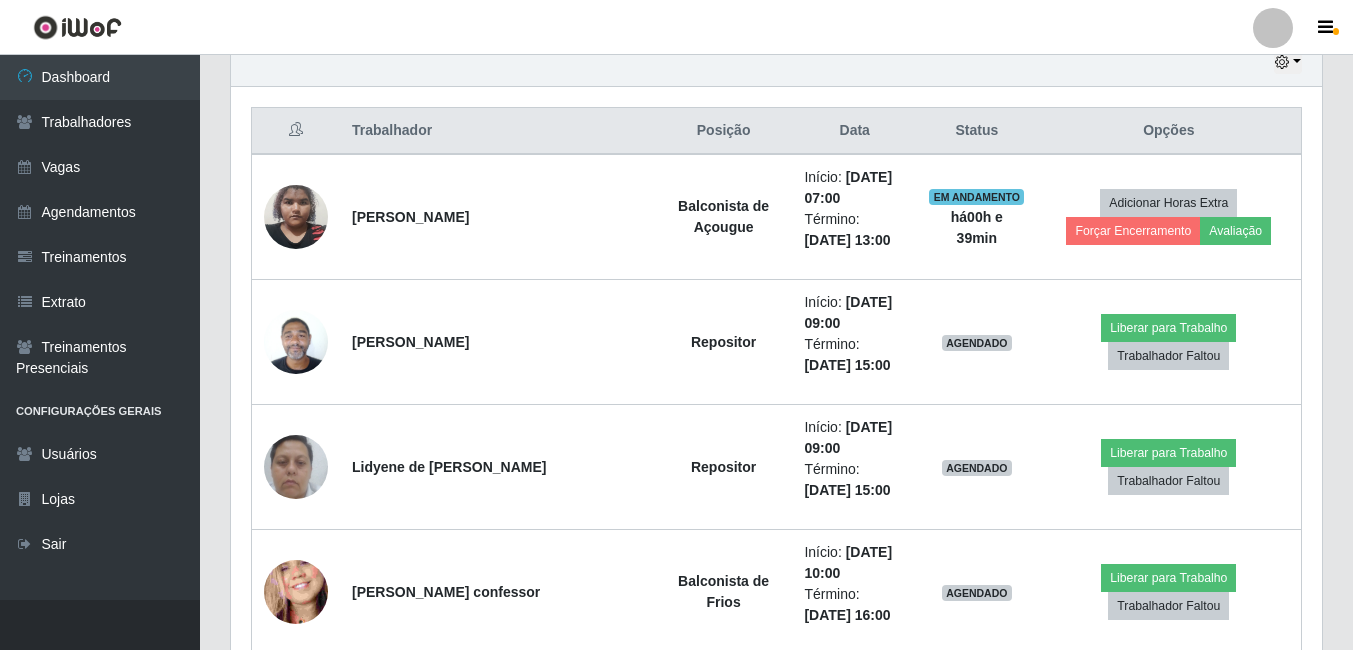click on "Data" at bounding box center [854, 131] 